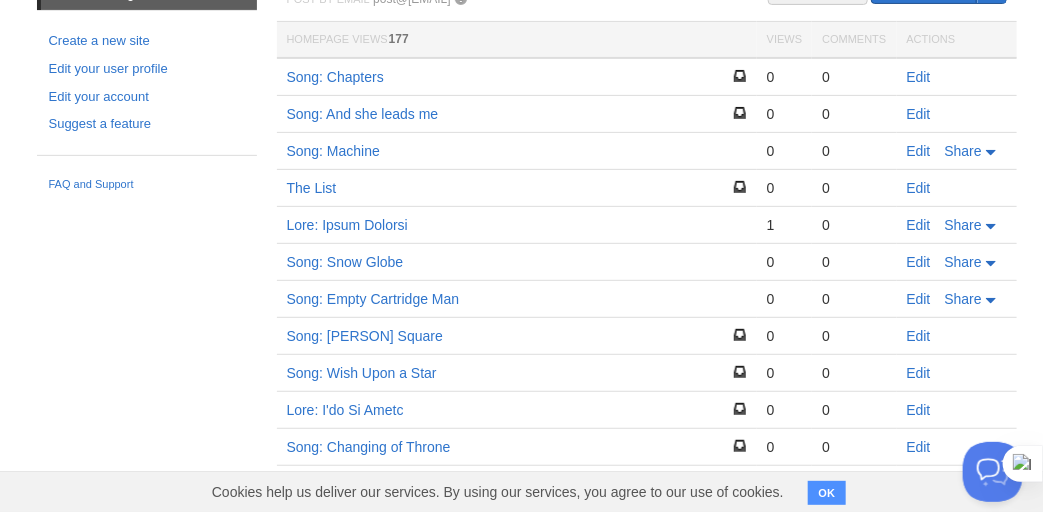 scroll, scrollTop: 0, scrollLeft: 0, axis: both 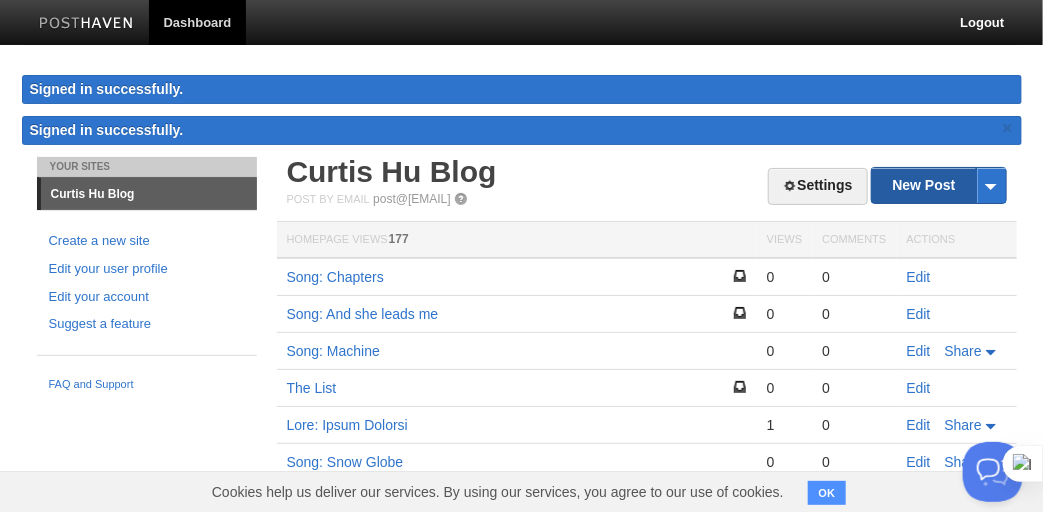 click on "New Post" at bounding box center (938, 185) 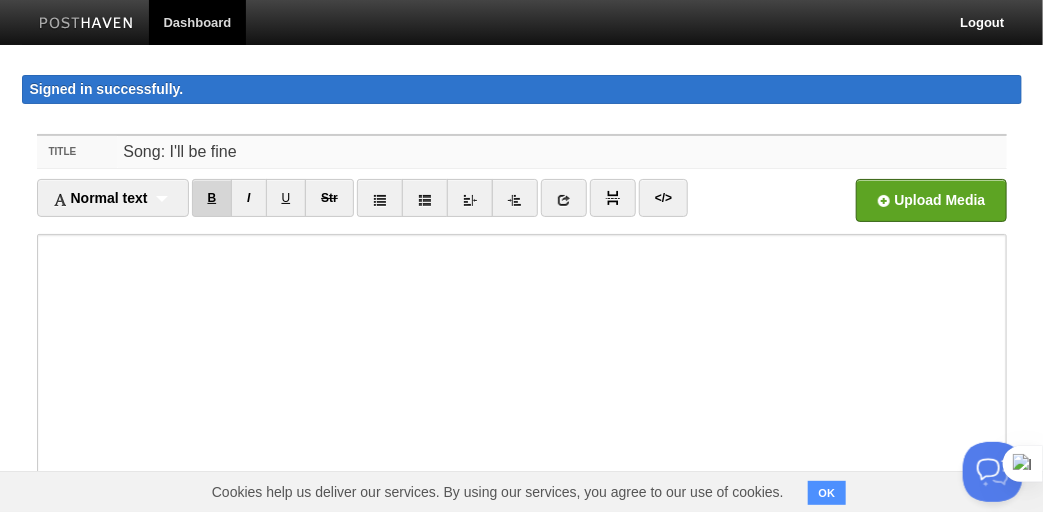 type on "Song: I'll be fine" 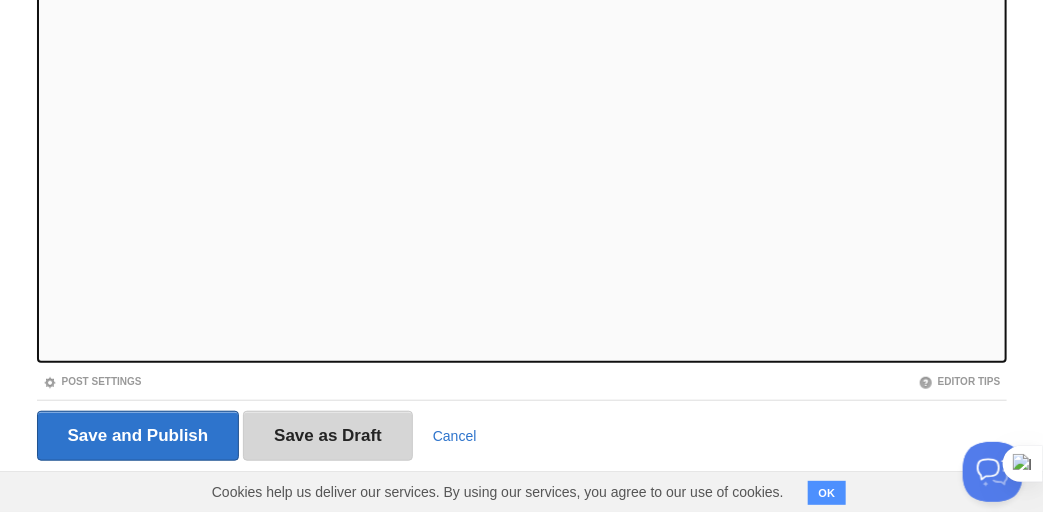 scroll, scrollTop: 373, scrollLeft: 0, axis: vertical 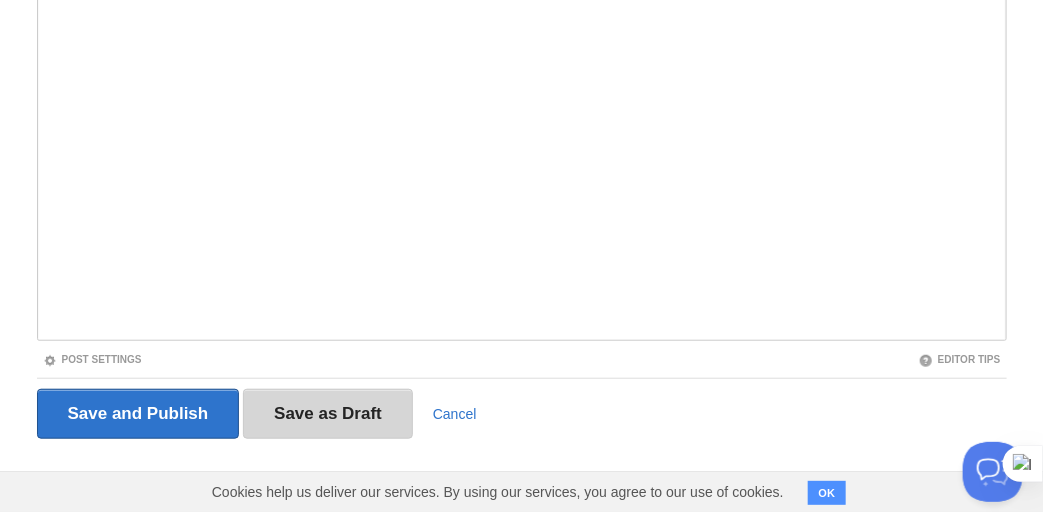 click on "Save as Draft" at bounding box center (328, 414) 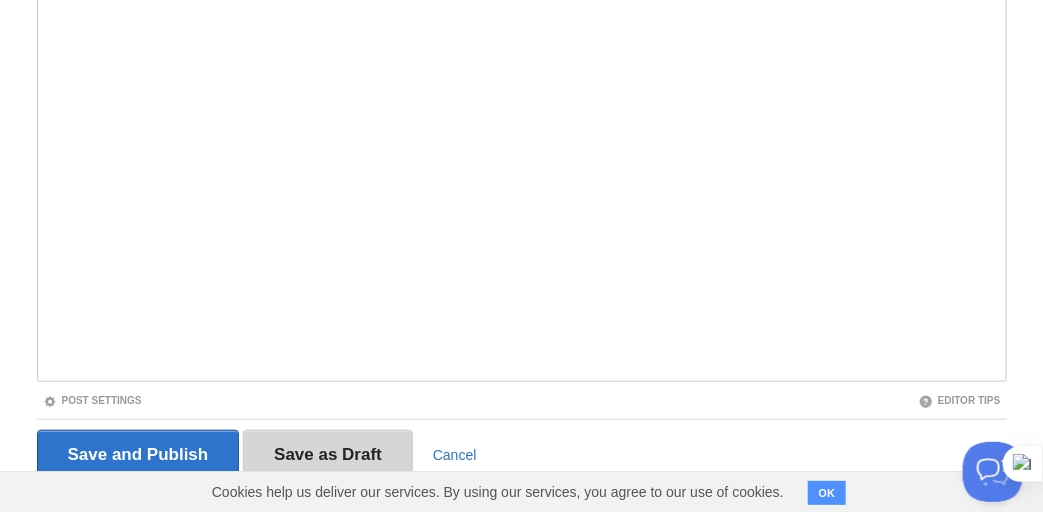 scroll, scrollTop: 115, scrollLeft: 0, axis: vertical 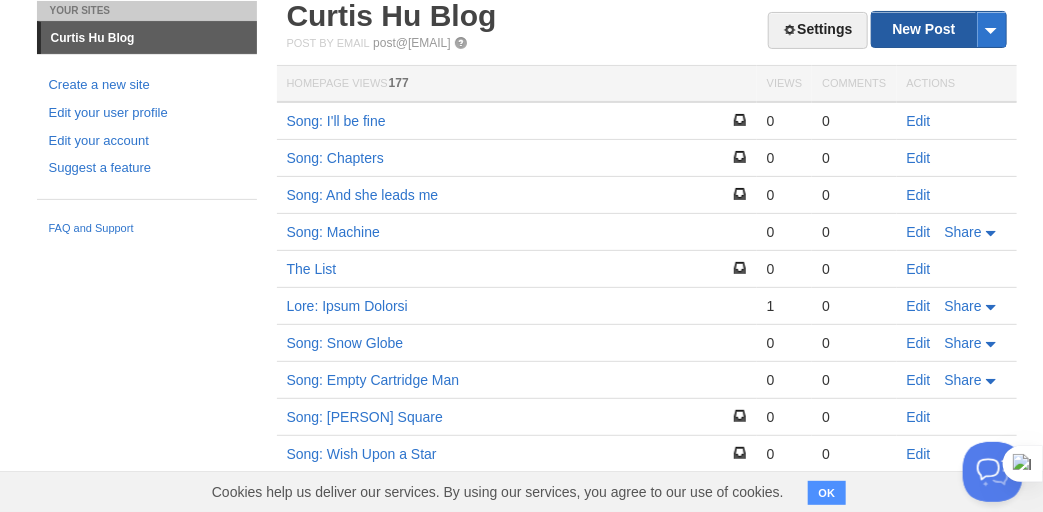 click on "New Post" at bounding box center (938, 29) 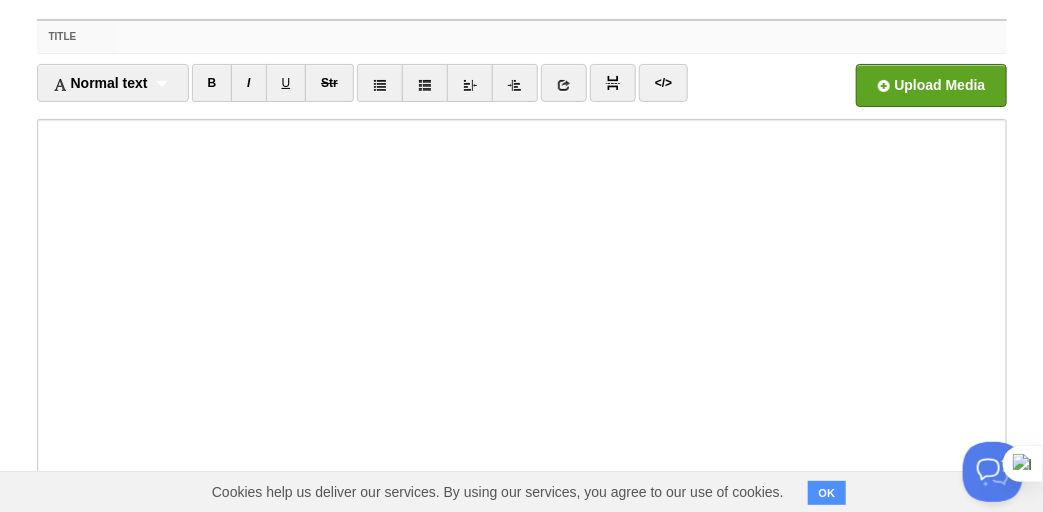 scroll, scrollTop: 0, scrollLeft: 0, axis: both 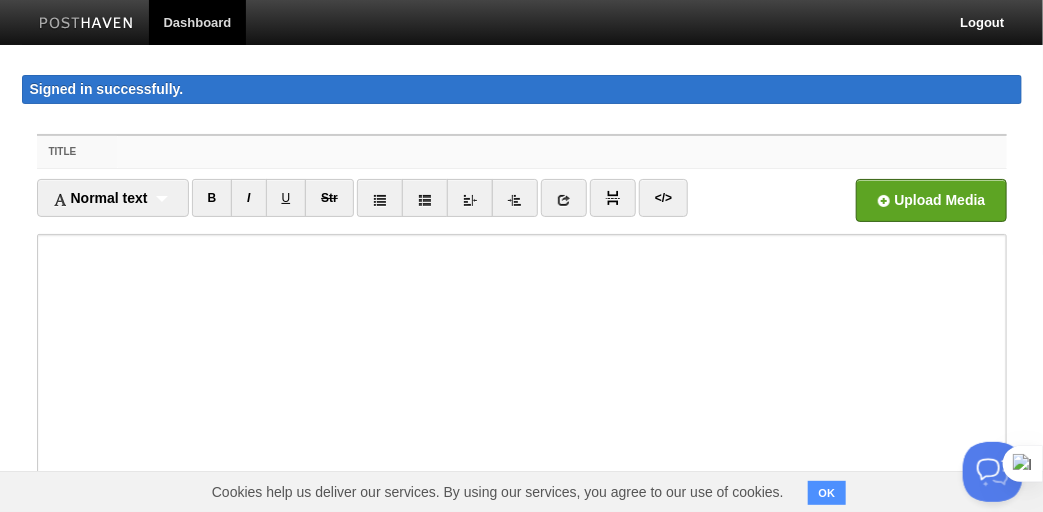 click on "Title" at bounding box center (561, 152) 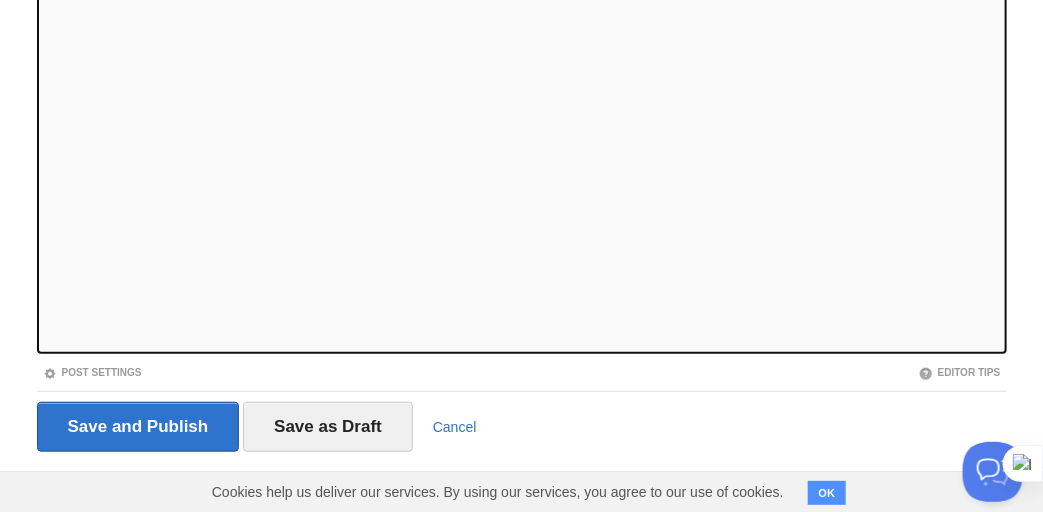 scroll, scrollTop: 373, scrollLeft: 0, axis: vertical 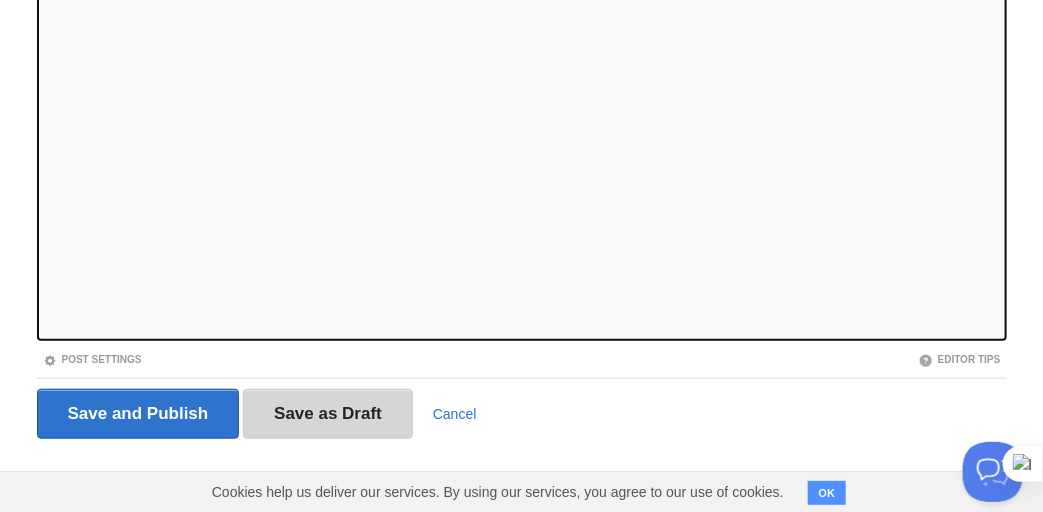 click on "Save as Draft" at bounding box center (328, 414) 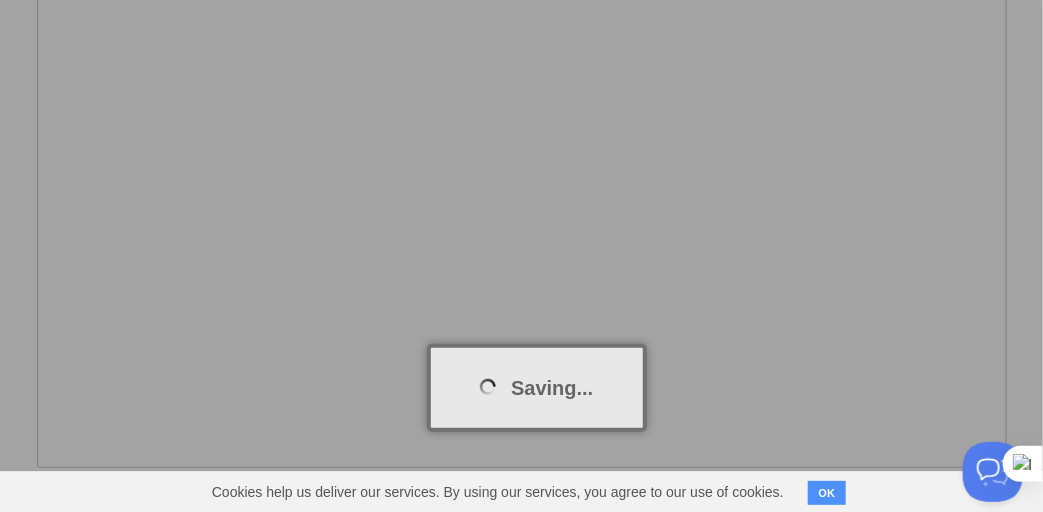 scroll, scrollTop: 115, scrollLeft: 0, axis: vertical 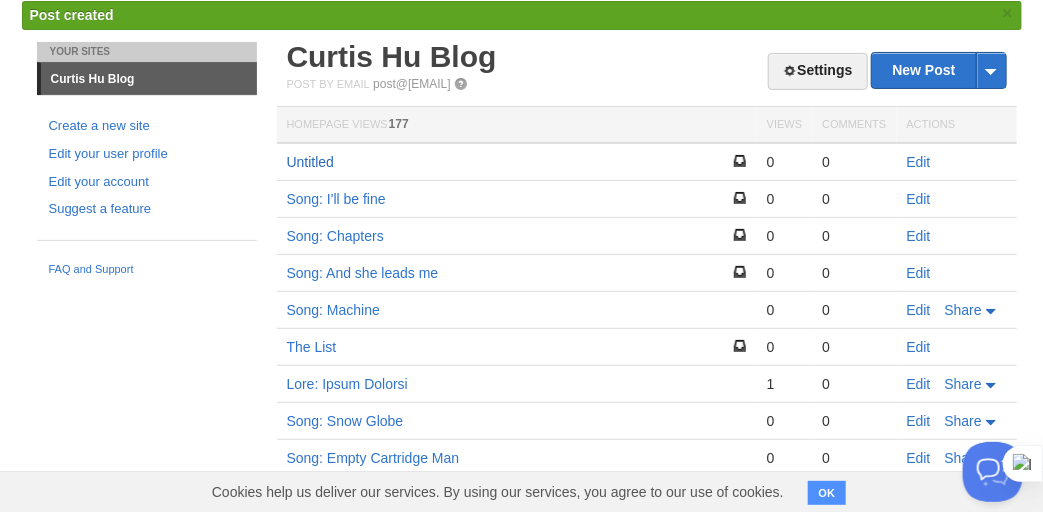 click on "Untitled" at bounding box center [310, 162] 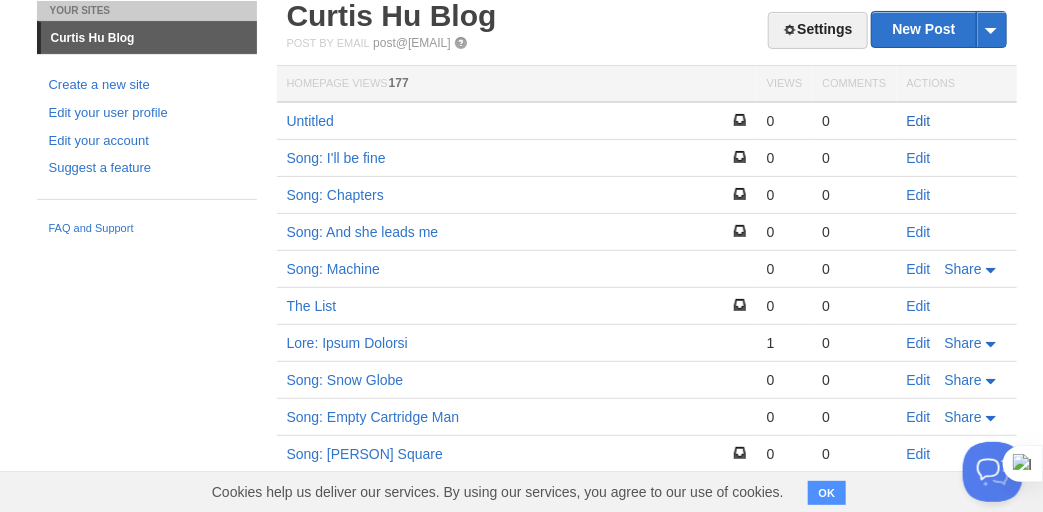click on "Edit" at bounding box center (919, 121) 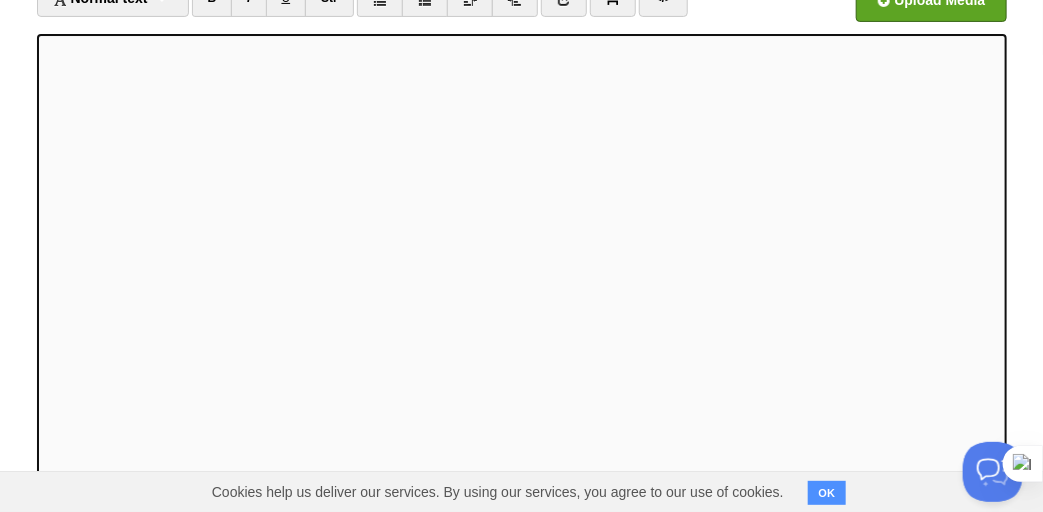 scroll, scrollTop: 373, scrollLeft: 0, axis: vertical 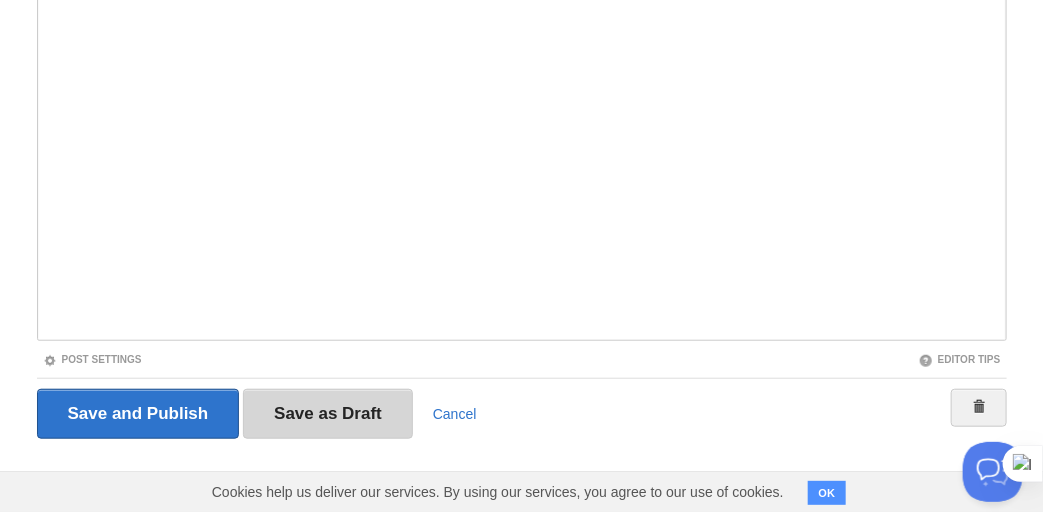 click on "Save as Draft" at bounding box center [328, 414] 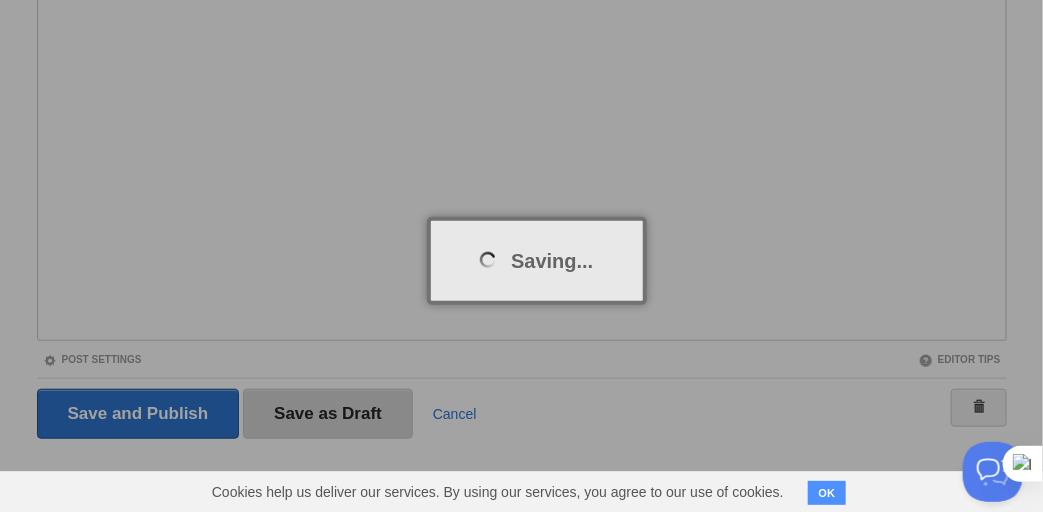 scroll, scrollTop: 115, scrollLeft: 0, axis: vertical 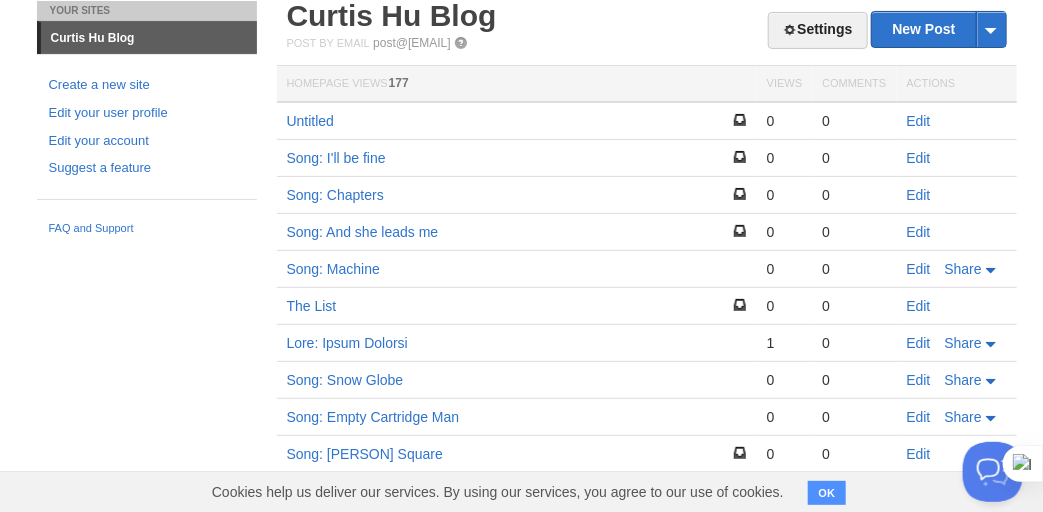 click on "Settings
New Post
by Web
by Email
Curtis Hu Blog
Post by Email
post@[EXAMPLE.COM]
Homepage Views
177
Views
Comments
Actions
Untitled
0
0
Edit
Song: I'll be fine
0
0
Edit
Song: Chapters
0
0
Edit
Song: And she leads me
0
0
Edit
Song: Machine
0
0
Edit" at bounding box center (647, 459) 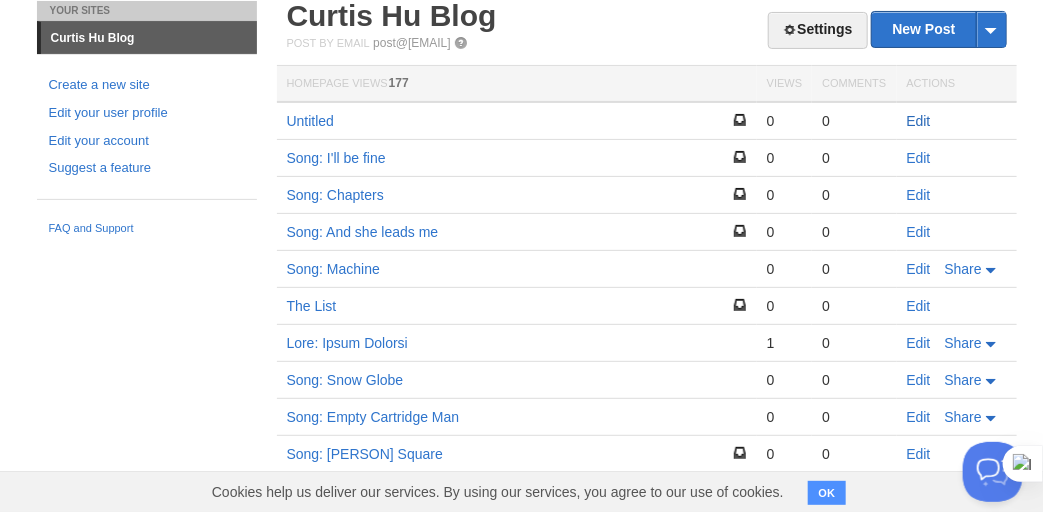 click on "Edit" at bounding box center (919, 121) 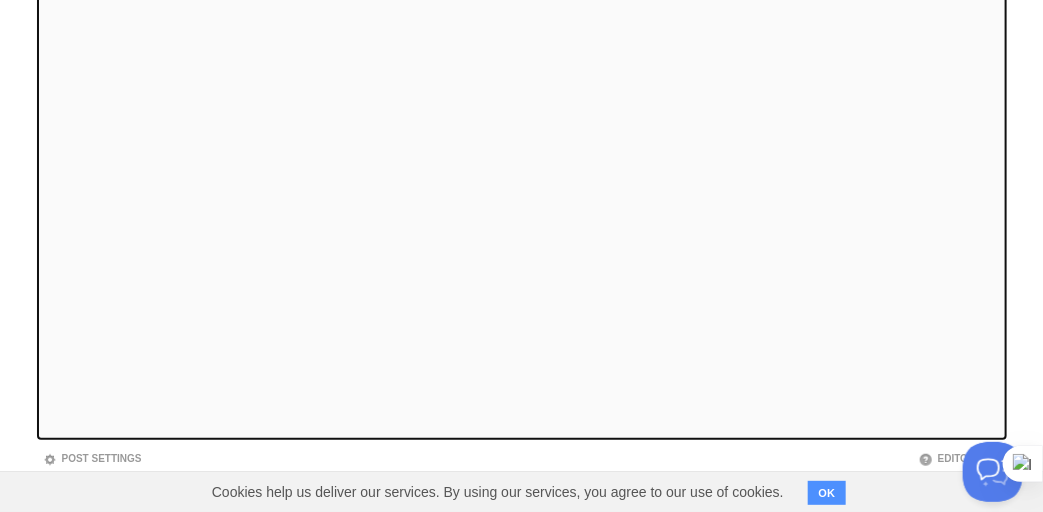 scroll, scrollTop: 373, scrollLeft: 0, axis: vertical 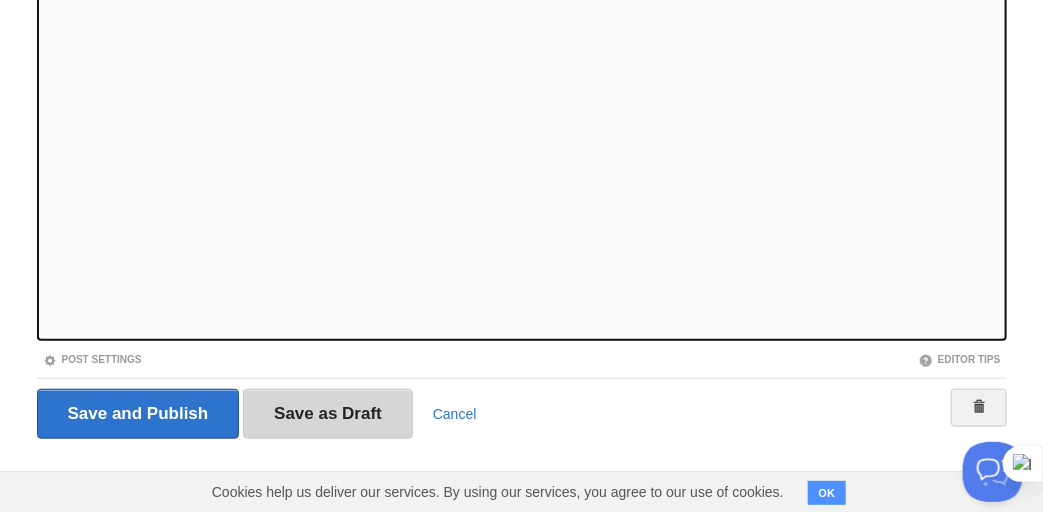 click on "Save as Draft" at bounding box center [328, 414] 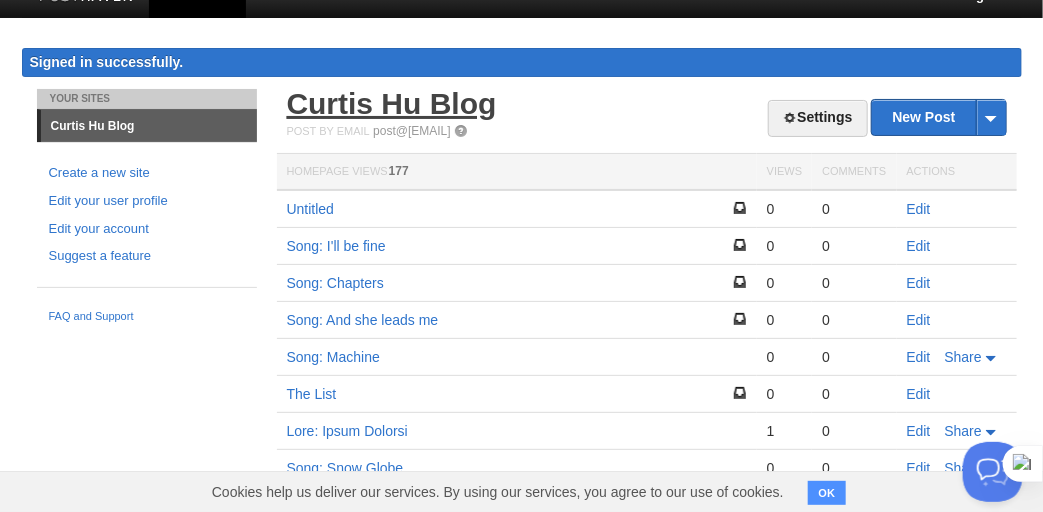 scroll, scrollTop: 0, scrollLeft: 0, axis: both 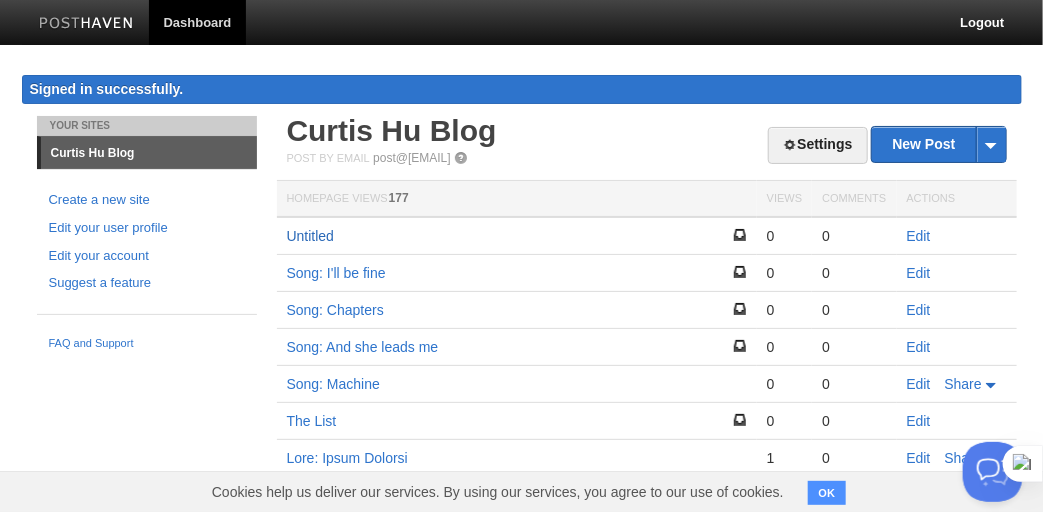 click on "Untitled" at bounding box center [310, 236] 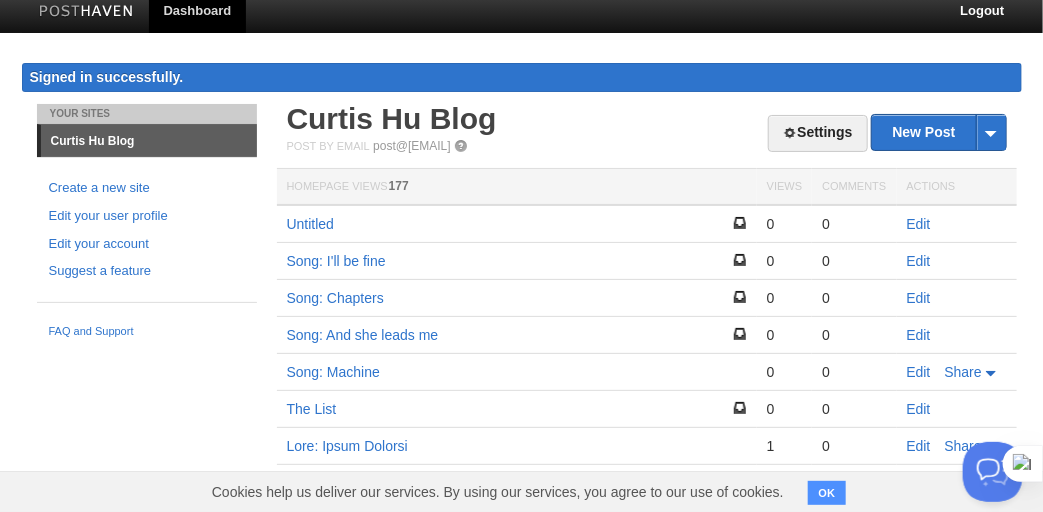scroll, scrollTop: 0, scrollLeft: 0, axis: both 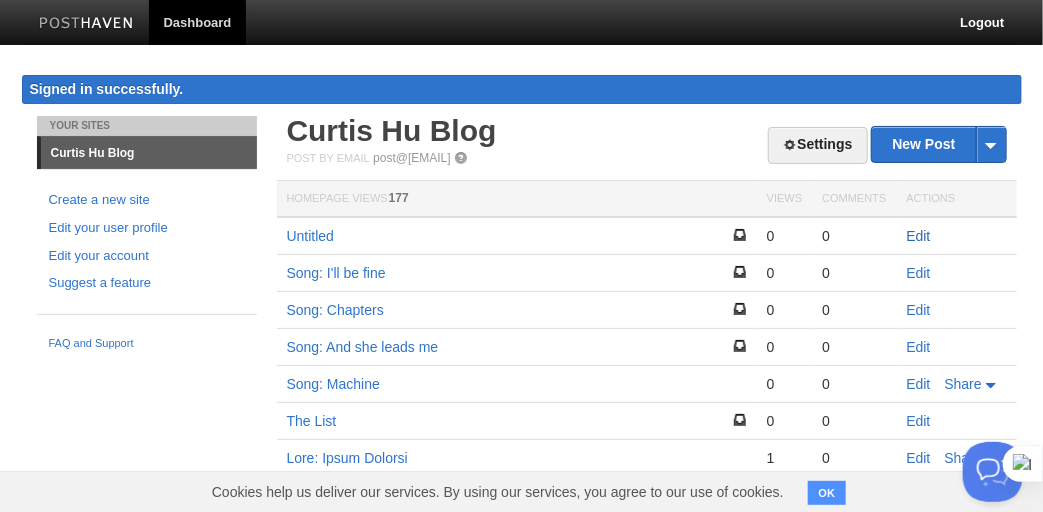 click on "Edit" at bounding box center (919, 236) 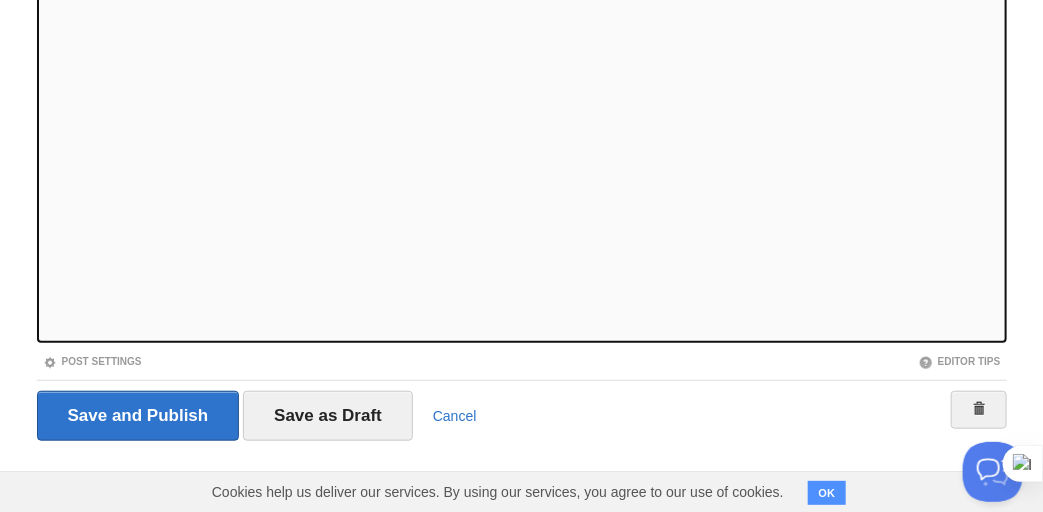 scroll, scrollTop: 373, scrollLeft: 0, axis: vertical 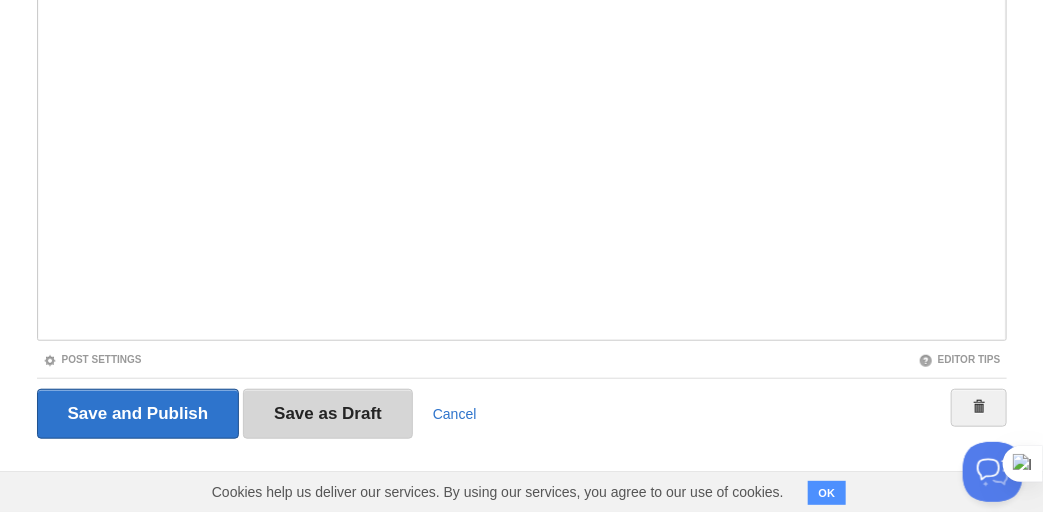 click on "Save as Draft" at bounding box center (328, 414) 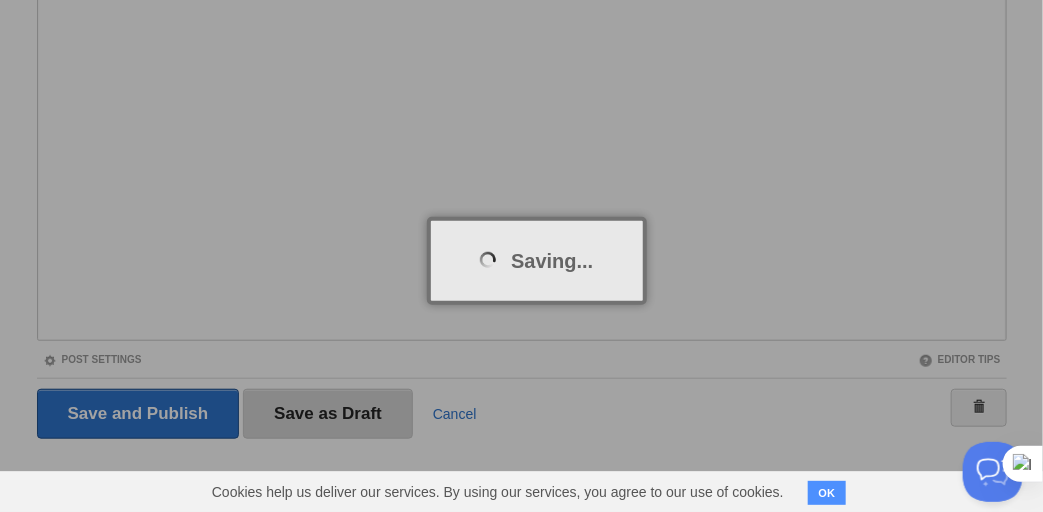 scroll, scrollTop: 115, scrollLeft: 0, axis: vertical 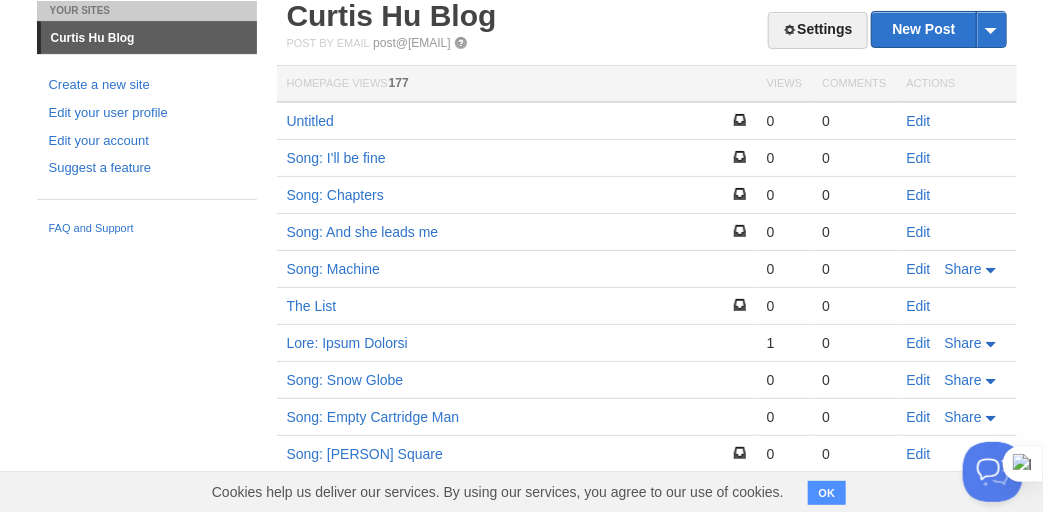 click on "Settings
New Post
by Web
by Email
Curtis Hu Blog
Post by Email
post@[EXAMPLE.COM]
Homepage Views
177
Views
Comments
Actions
Untitled
0
0
Edit
Song: I'll be fine
0
0
Edit
Song: Chapters
0
0
Edit
Song: And she leads me
0
0
Edit
Song: Machine
0
0
Edit" at bounding box center [647, 792] 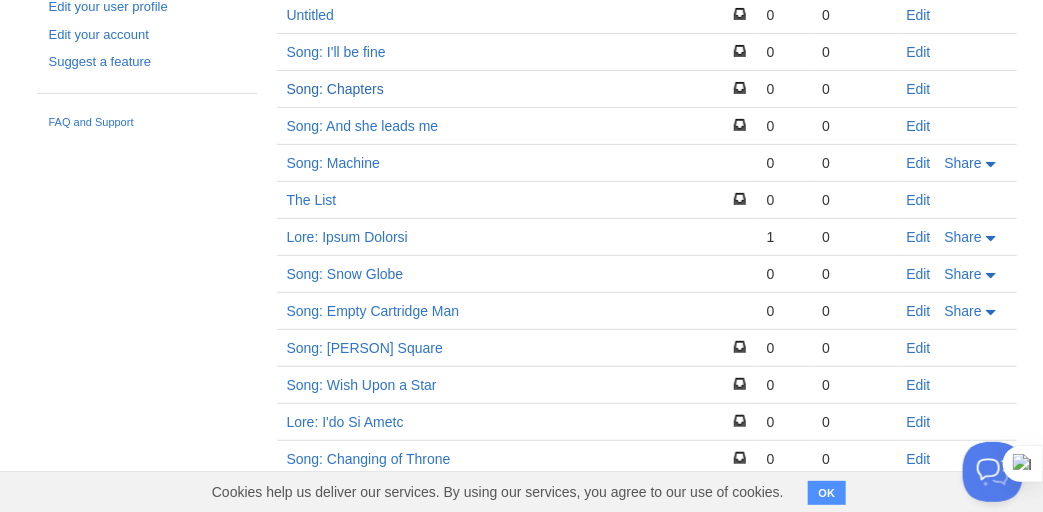 scroll, scrollTop: 115, scrollLeft: 0, axis: vertical 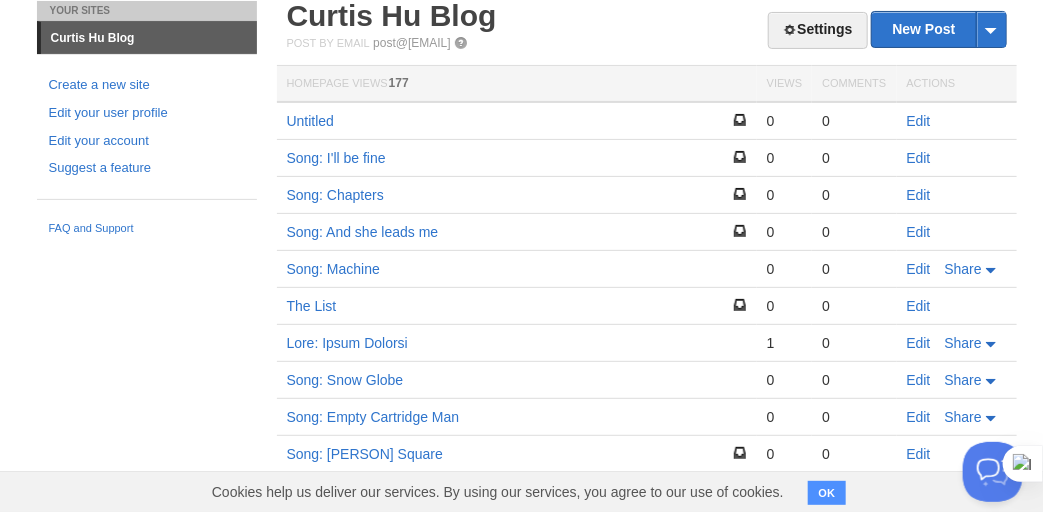 click on "Dashboard
Logout
Signed in successfully.
Signed in successfully.
×
Post created
×
Post created
×
Post saved
×
Post saved
×
Post saved
×
Your Sites Curtis Hu Blog
Create a new site
Edit your user profile
Edit your account
Suggest a feature
FAQ and Support
Settings
New Post
by Web
by Email
Curtis Hu Blog
Post by Email
post@curtisjhu.posthaven.com
Homepage Views
177
Views
Comments
Actions" at bounding box center [521, 770] 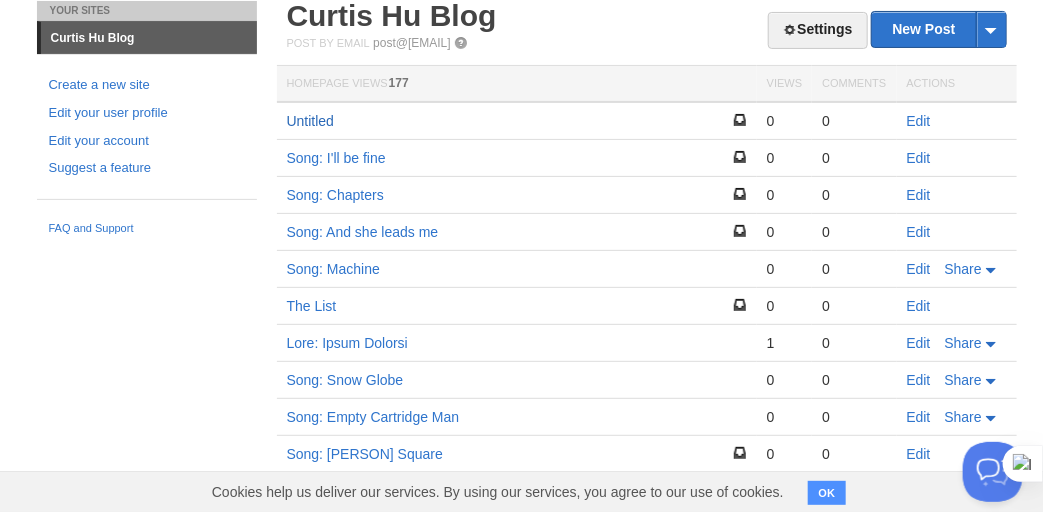 click on "Untitled" at bounding box center (310, 121) 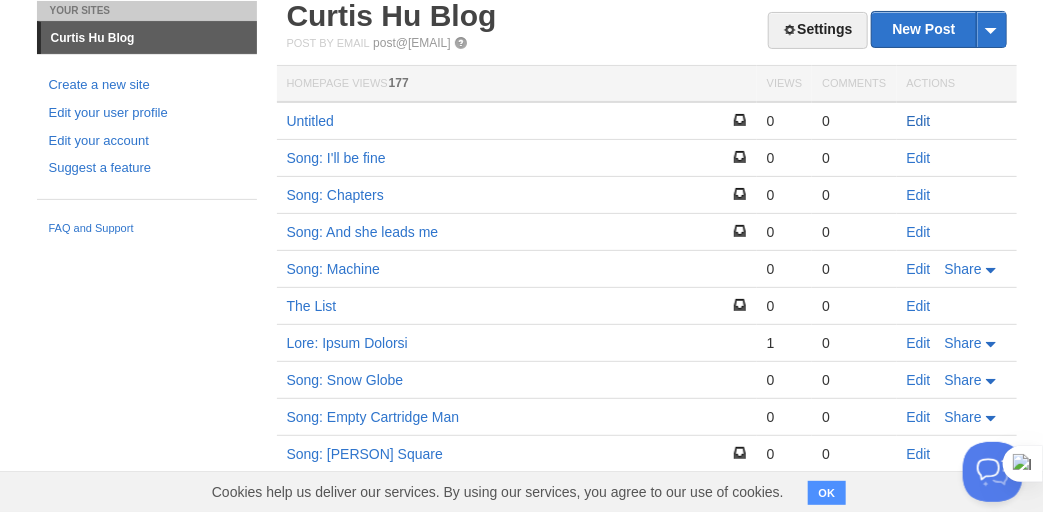 click on "Edit" at bounding box center (919, 121) 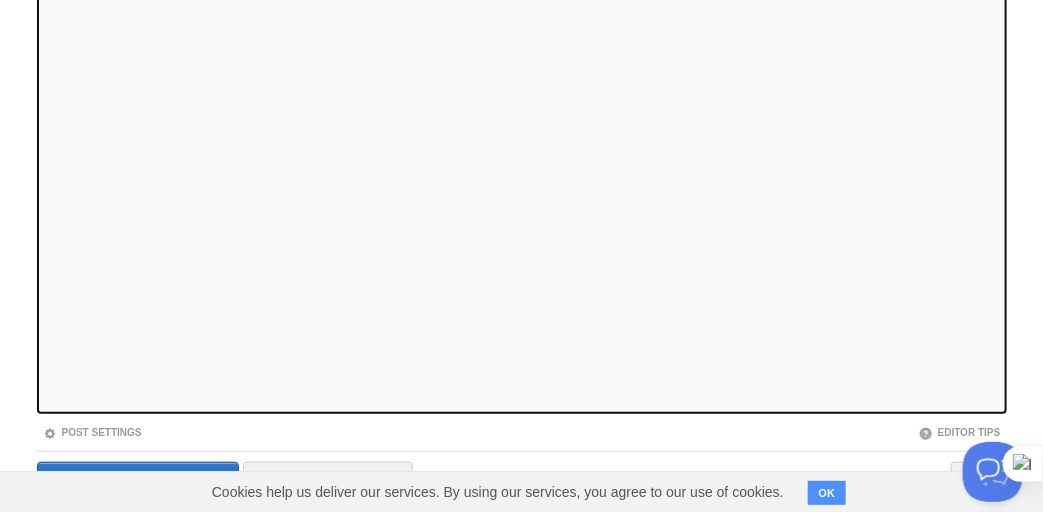 scroll, scrollTop: 373, scrollLeft: 0, axis: vertical 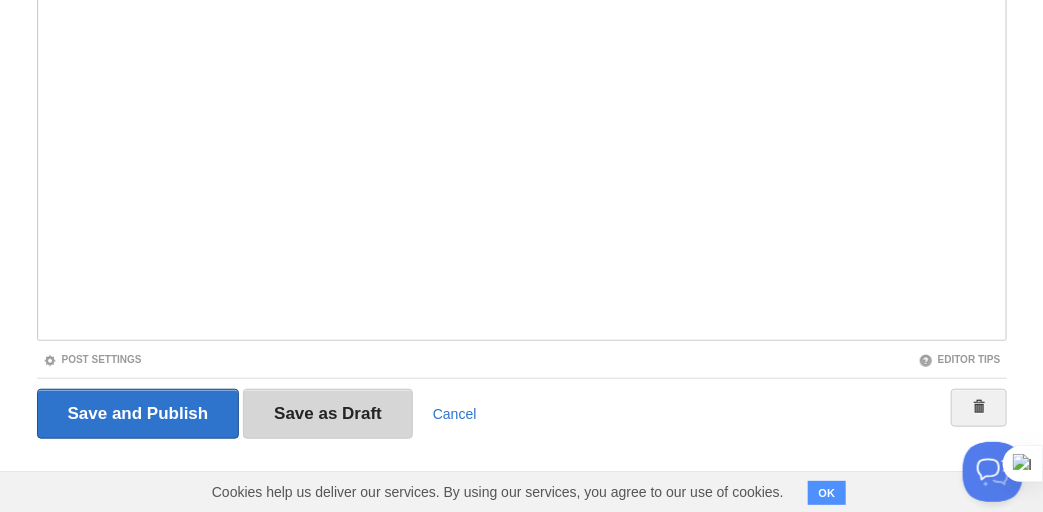 click on "Save as Draft" at bounding box center [328, 414] 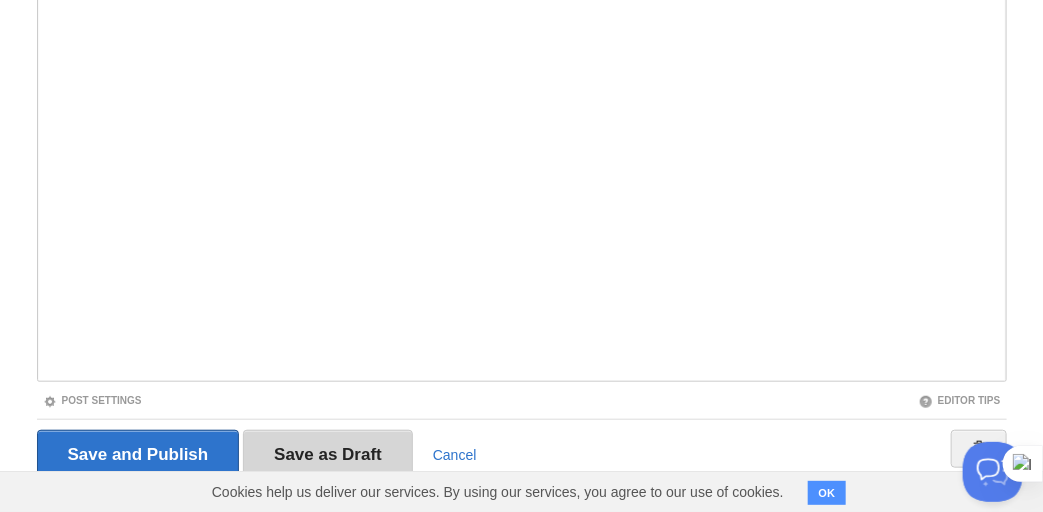 scroll, scrollTop: 115, scrollLeft: 0, axis: vertical 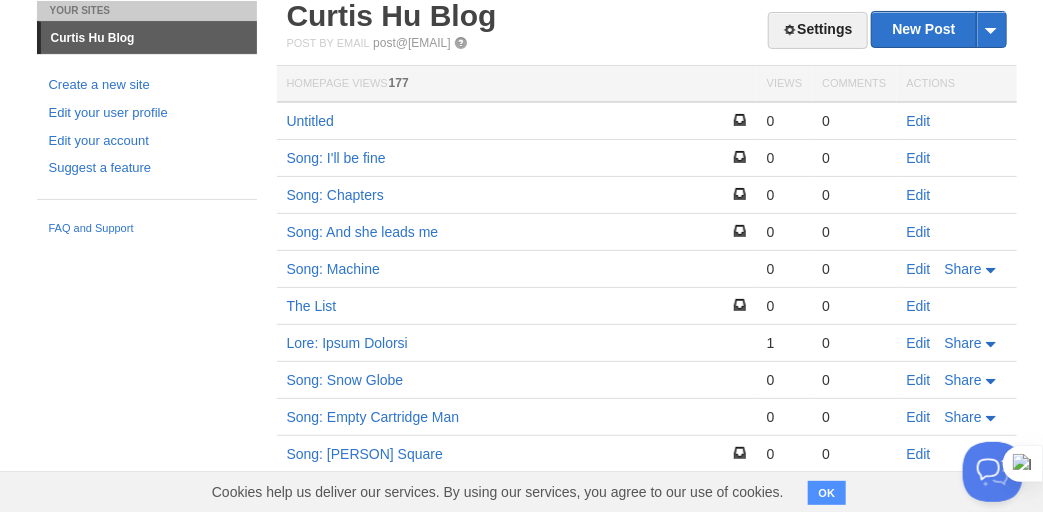 click on "Settings
New Post
by Web
by Email
Curtis Hu Blog
Post by Email
post@[EXAMPLE.COM]
Homepage Views
177
Views
Comments
Actions
Untitled
0
0
Edit
Song: I'll be fine
0
0
Edit
Song: Chapters
0
0
Edit
Song: And she leads me
0
0
Edit
Song: Machine
0
0
Edit" at bounding box center (647, 792) 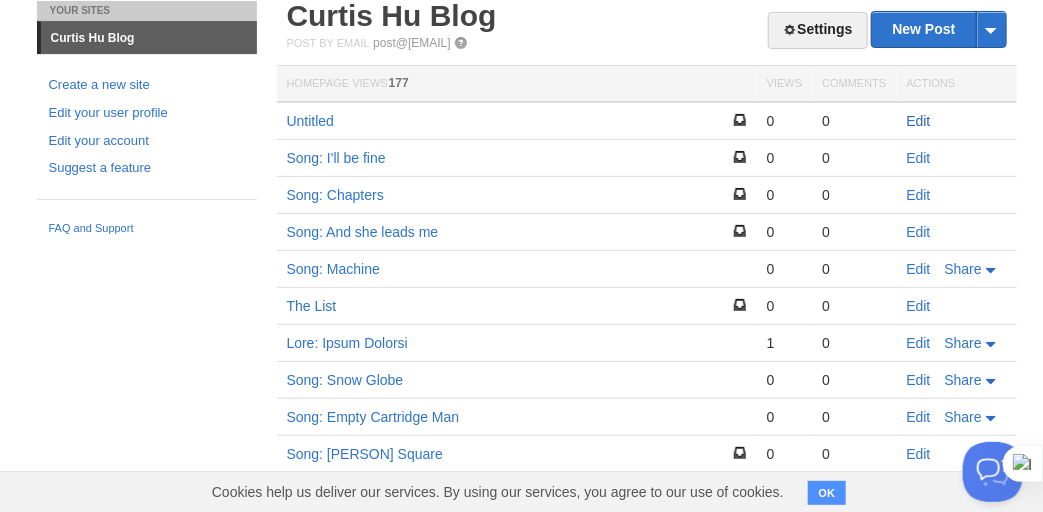 click on "Edit" at bounding box center [919, 121] 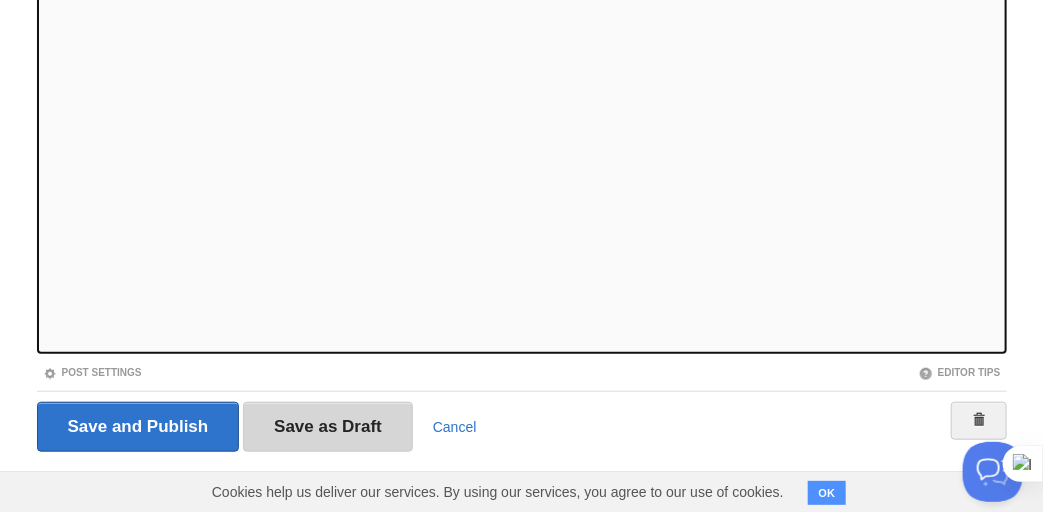 scroll, scrollTop: 373, scrollLeft: 0, axis: vertical 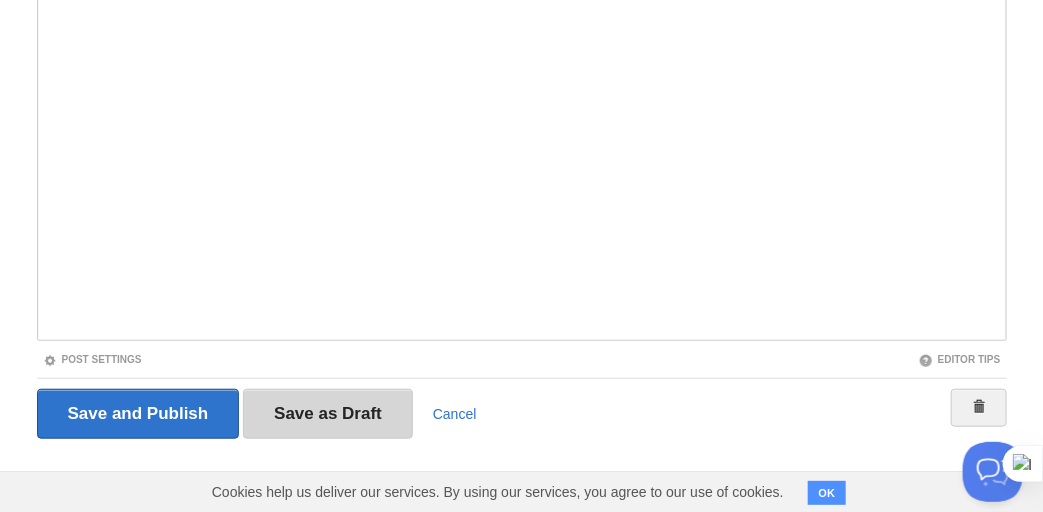 click on "Save as Draft" at bounding box center [328, 414] 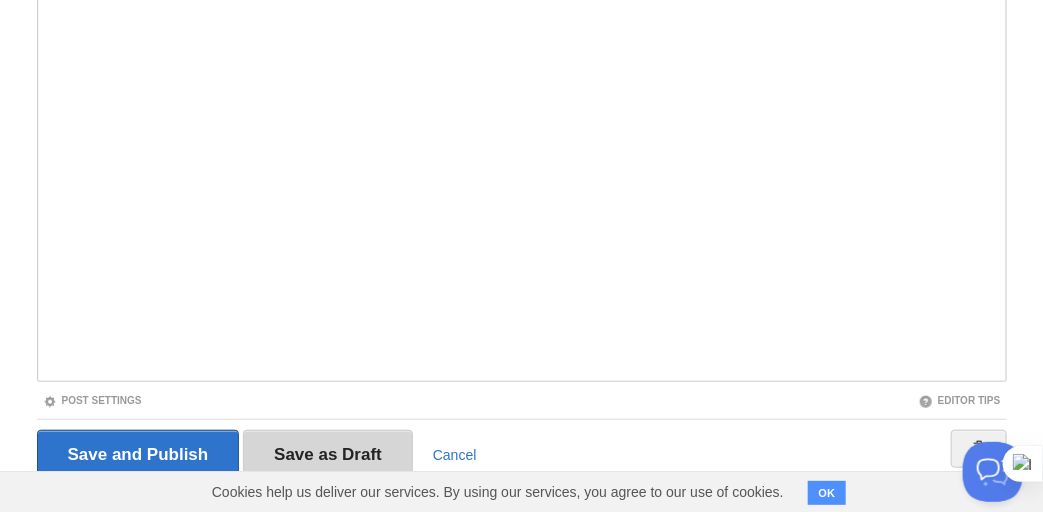 scroll, scrollTop: 115, scrollLeft: 0, axis: vertical 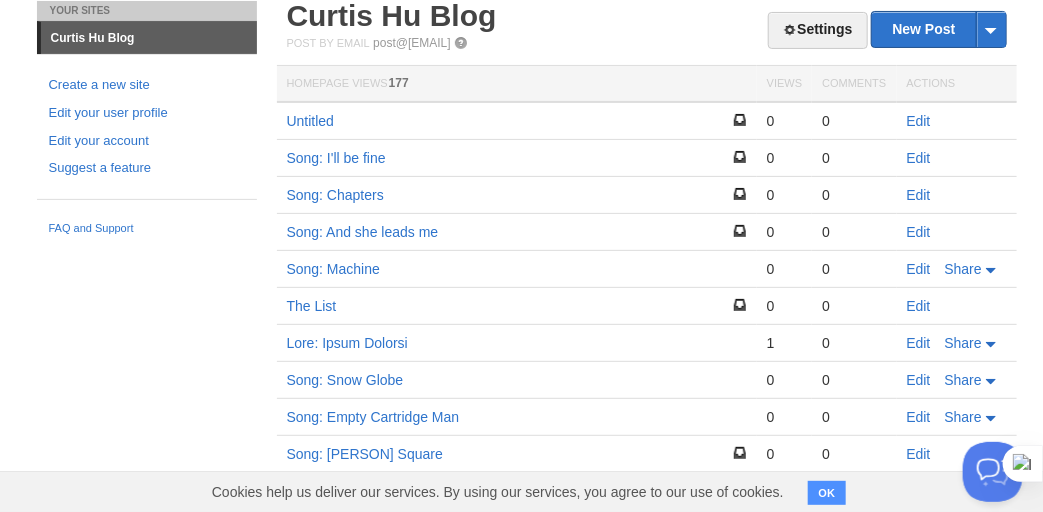 click on "Settings
New Post
by Web
by Email
Curtis Hu Blog
Post by Email
post@[EXAMPLE.COM]
Homepage Views
177
Views
Comments
Actions
Untitled
0
0
Edit
Song: I'll be fine
0
0
Edit
Song: Chapters
0
0
Edit
Song: And she leads me
0
0
Edit
Song: Machine
0
0
Edit" at bounding box center (647, 792) 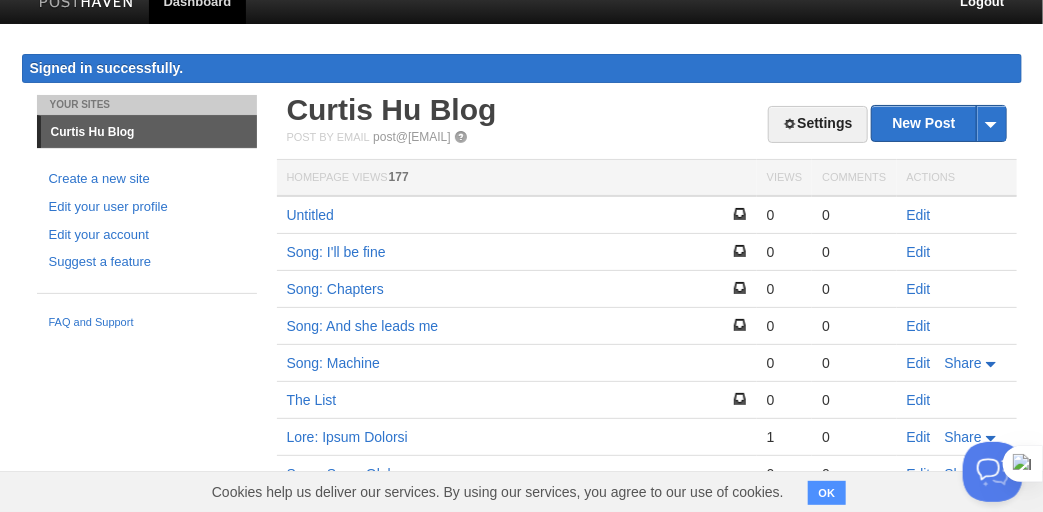 scroll, scrollTop: 0, scrollLeft: 0, axis: both 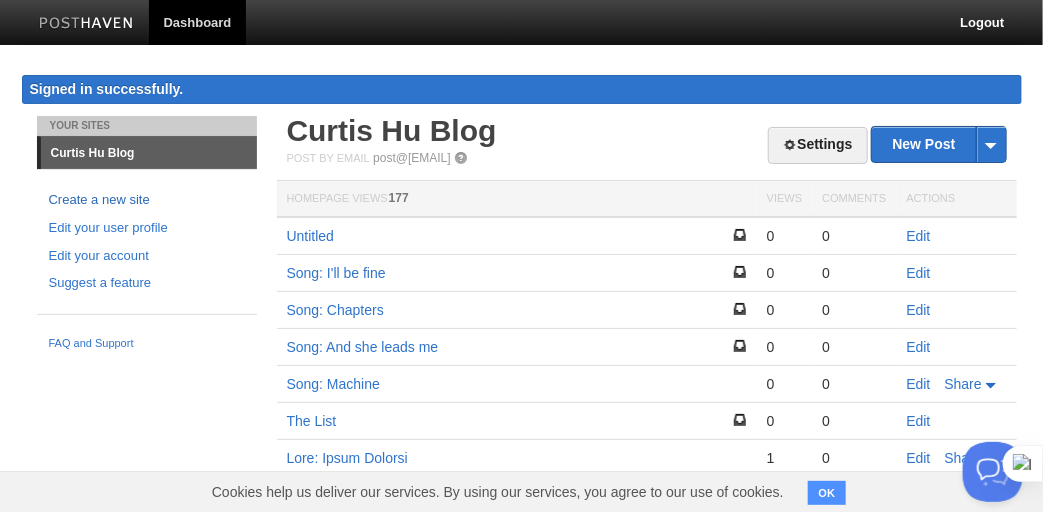 click on "Create a new site" at bounding box center [147, 200] 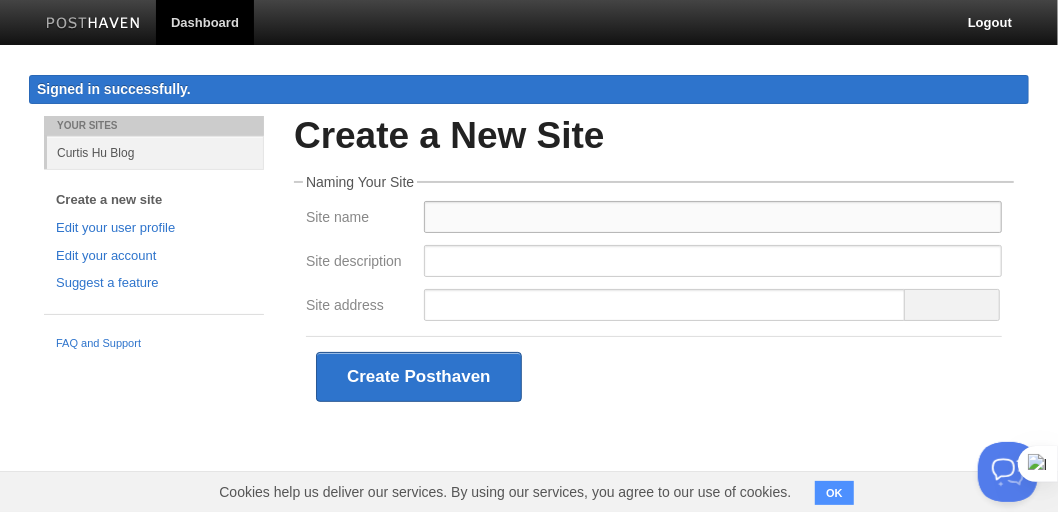 click on "Site name" at bounding box center (713, 217) 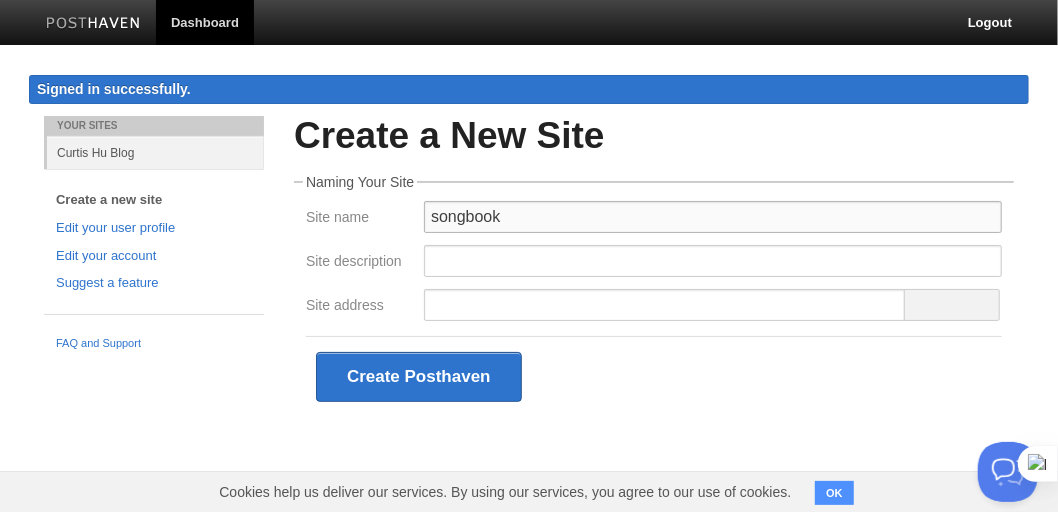 type on "songbook" 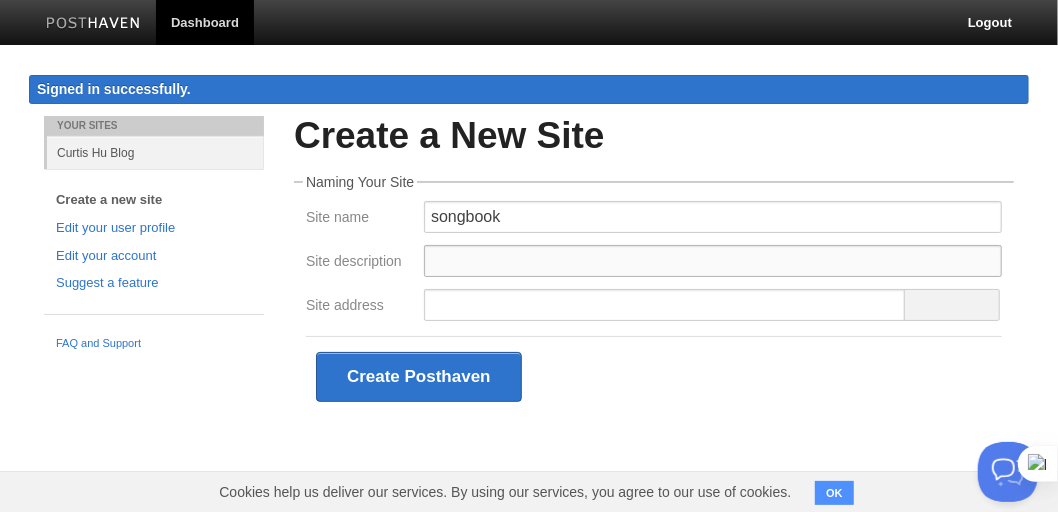 click on "Site description" at bounding box center (713, 261) 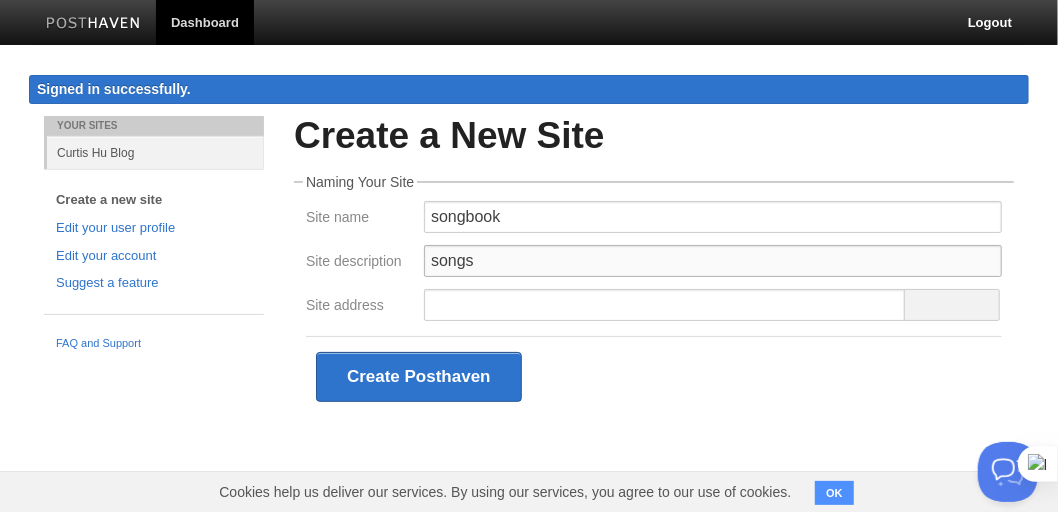 type on "songs" 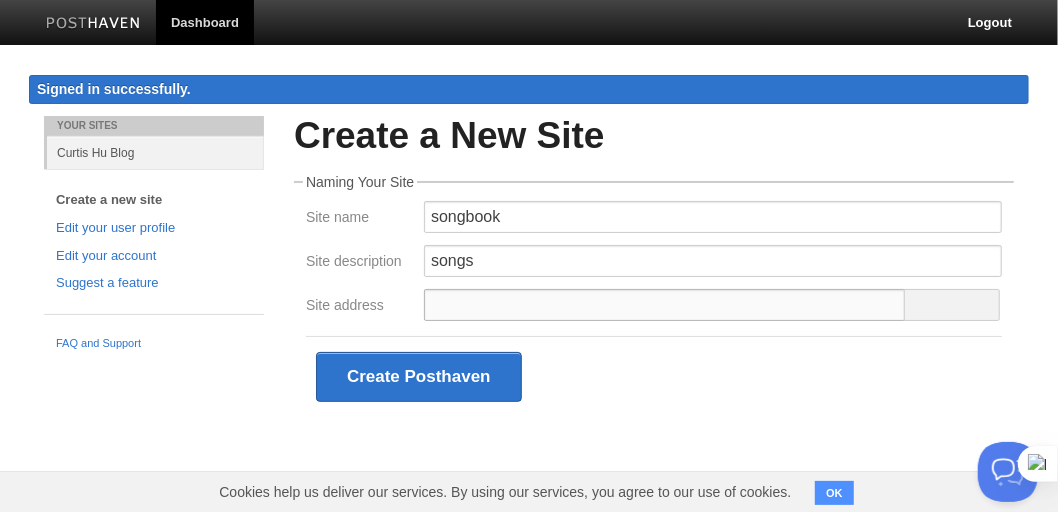 click on "Site address" at bounding box center (665, 305) 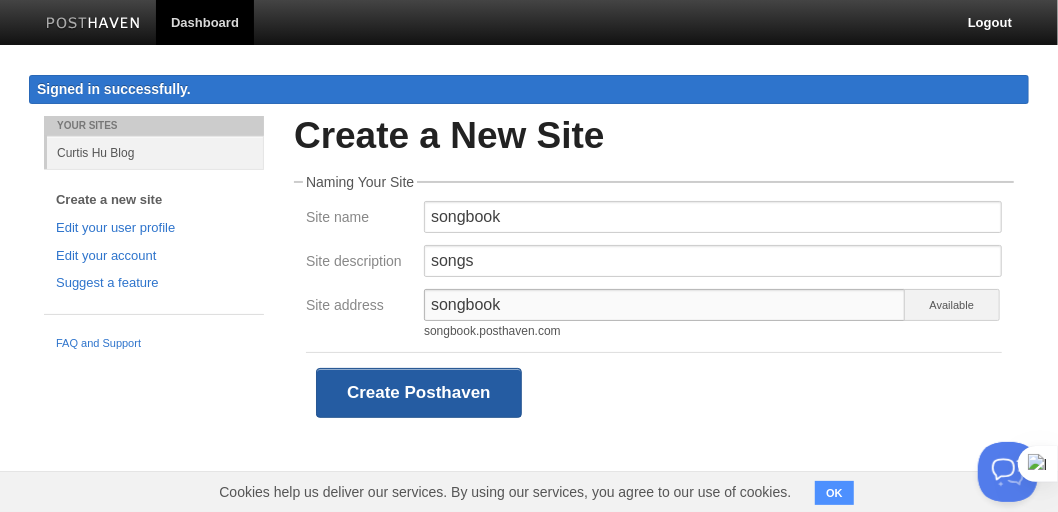 type on "songbook" 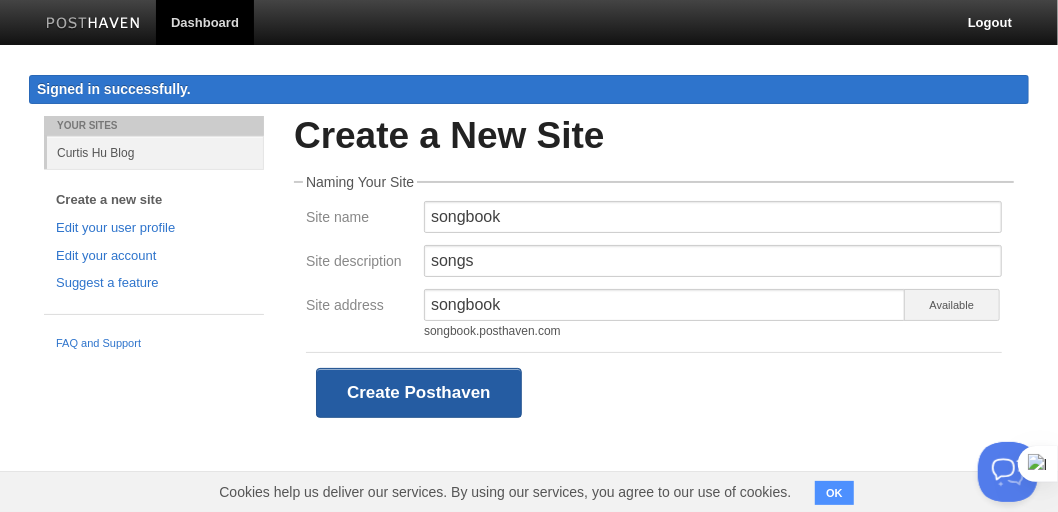 click on "Create Posthaven" at bounding box center [419, 393] 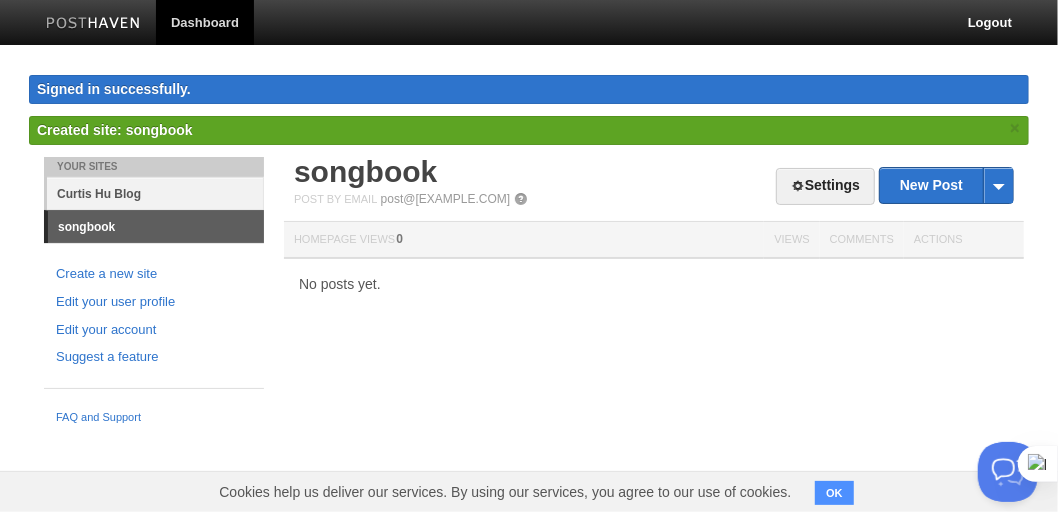 click on "Curtis Hu Blog" at bounding box center (155, 193) 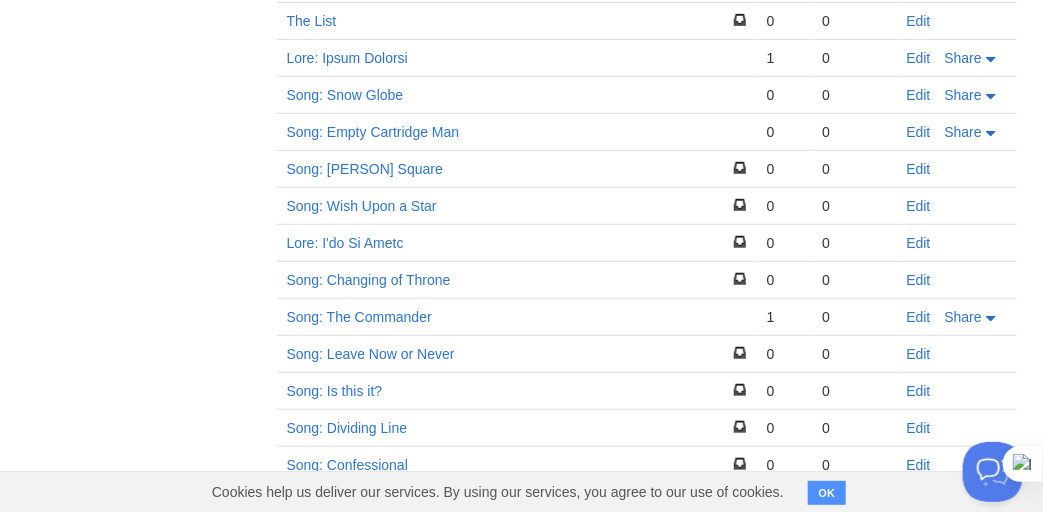 scroll, scrollTop: 100, scrollLeft: 0, axis: vertical 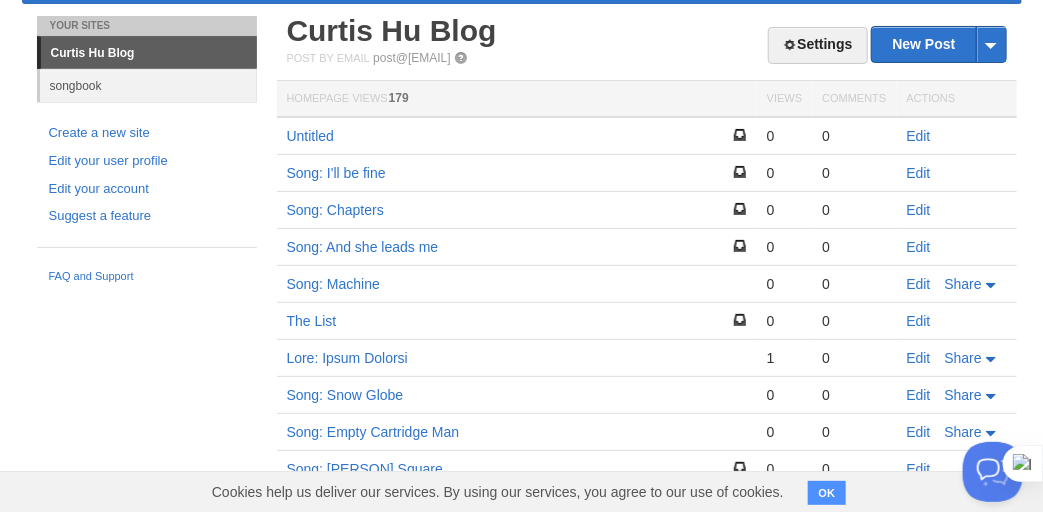 click on "Signed in successfully.
Signed in successfully.
×
Post created
×
Post created
×
Post saved
×
Post saved
×
Post saved
×
Post saved
×
Post saved
×
Created site: songbook
×" at bounding box center [522, -5] 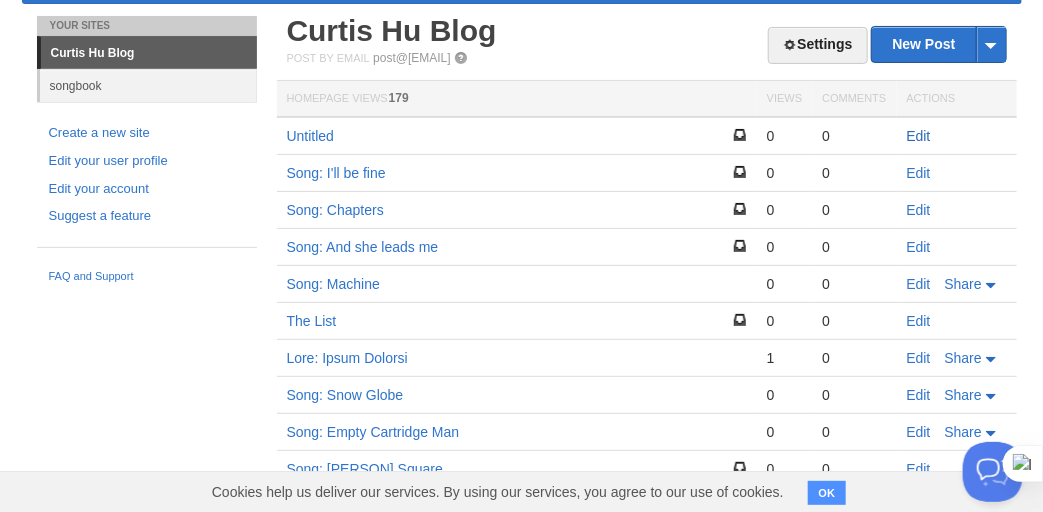 click on "Edit" at bounding box center [919, 136] 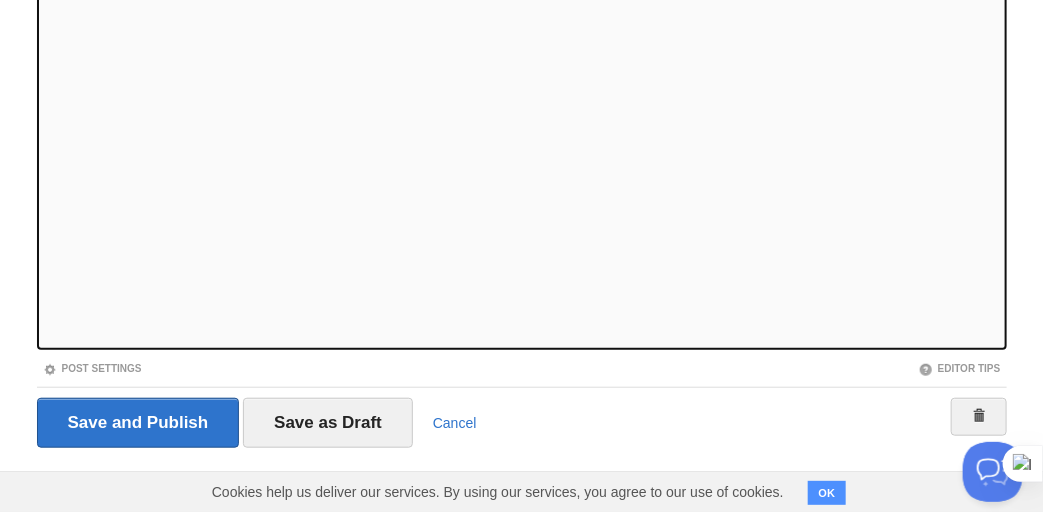scroll, scrollTop: 373, scrollLeft: 0, axis: vertical 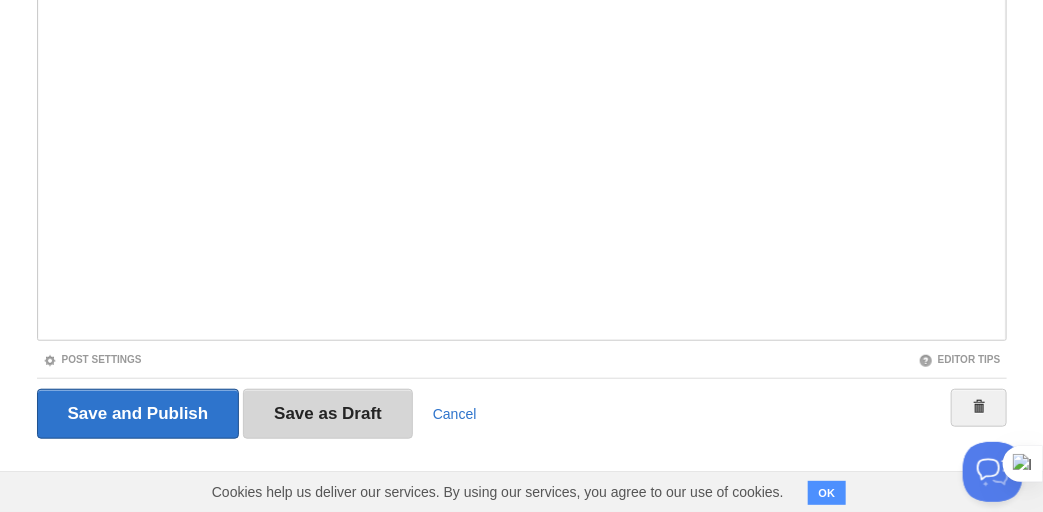 click on "Save as Draft" at bounding box center (328, 414) 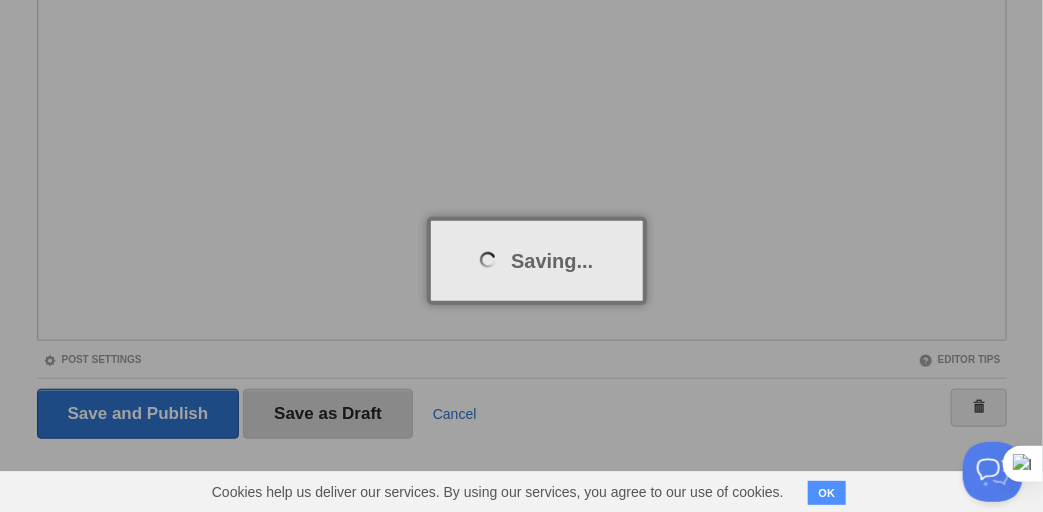 scroll, scrollTop: 115, scrollLeft: 0, axis: vertical 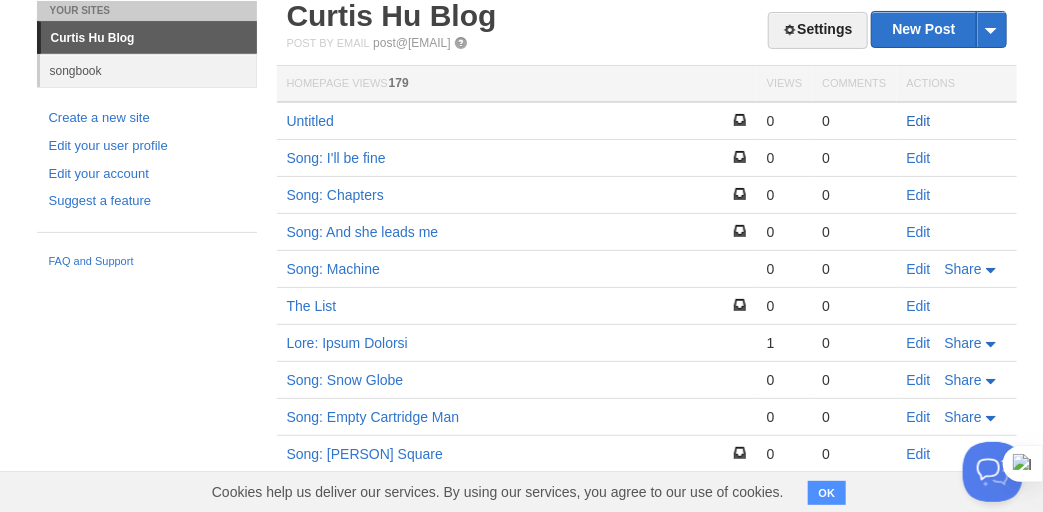 click on "Edit" at bounding box center [919, 121] 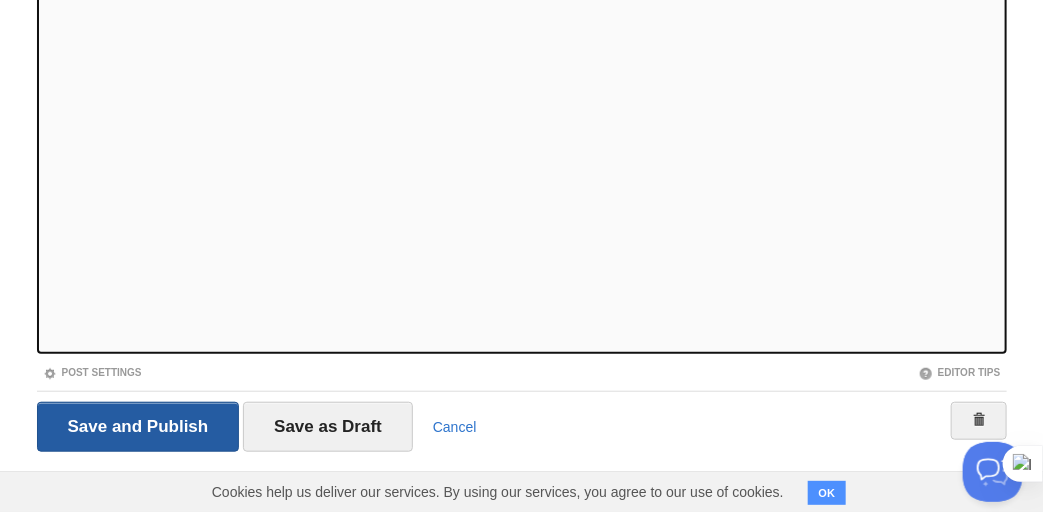 scroll, scrollTop: 373, scrollLeft: 0, axis: vertical 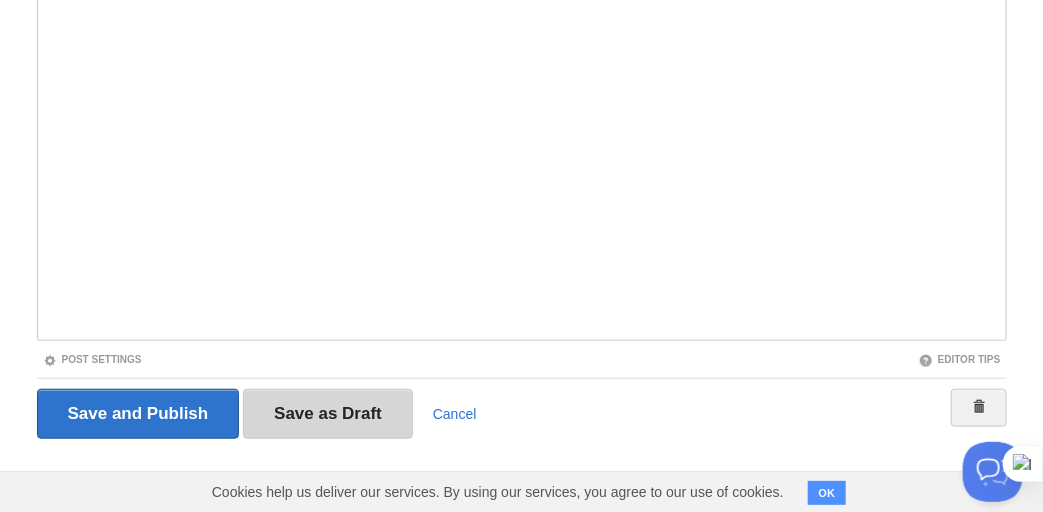 click on "Save as Draft" at bounding box center [328, 414] 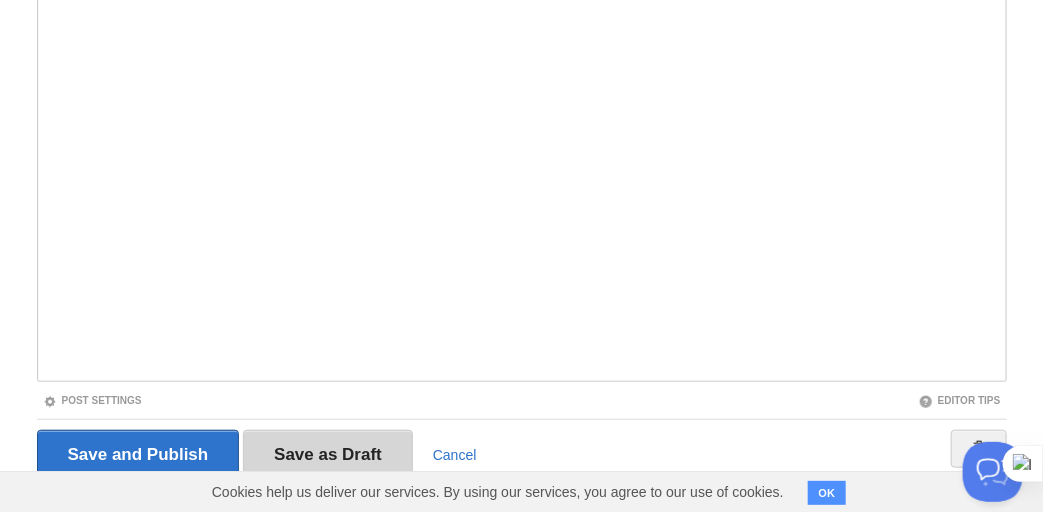 scroll, scrollTop: 115, scrollLeft: 0, axis: vertical 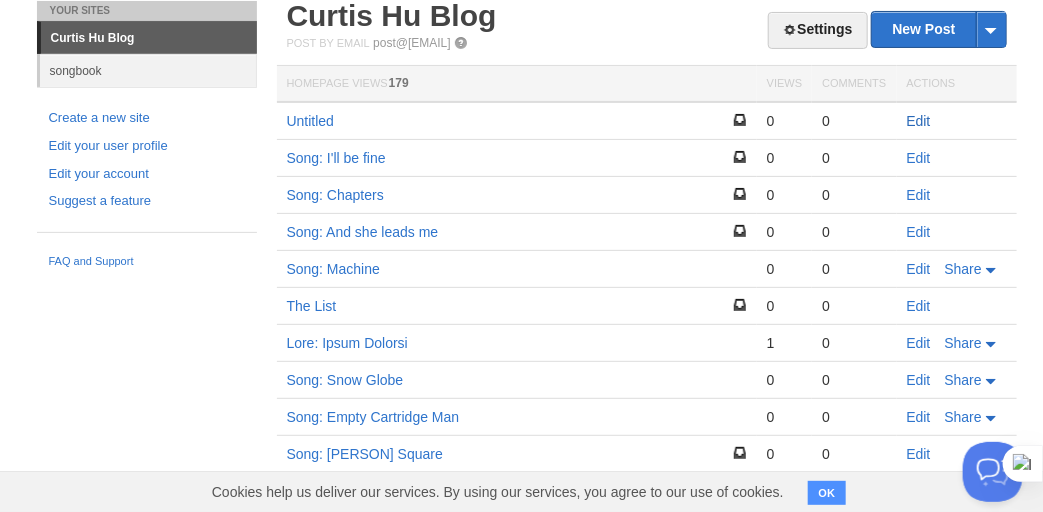 click on "Edit" at bounding box center [919, 121] 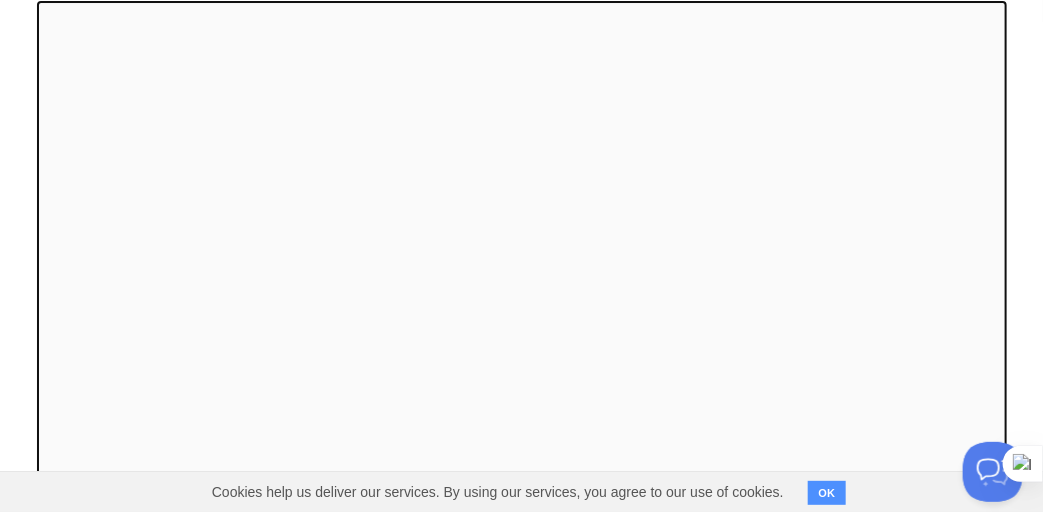 scroll, scrollTop: 300, scrollLeft: 0, axis: vertical 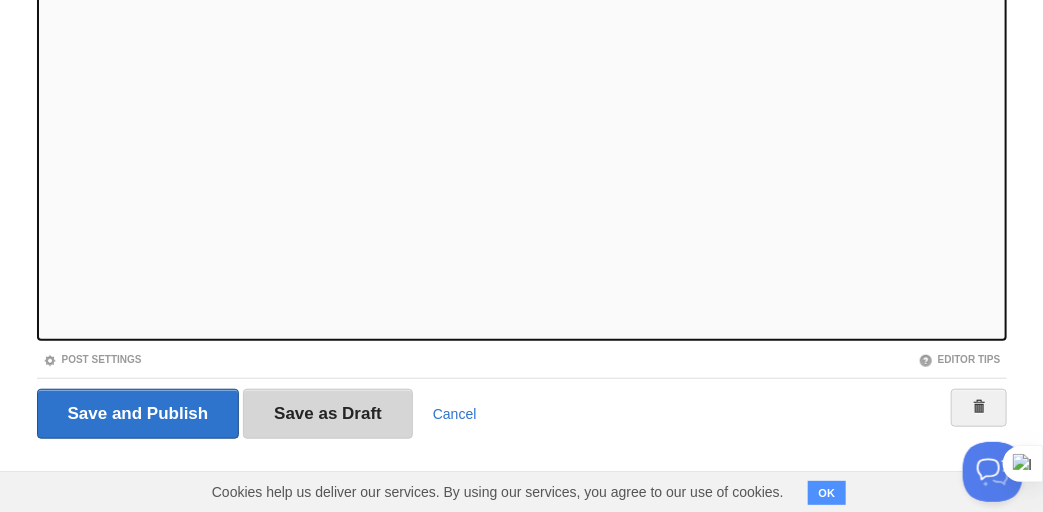 click on "Save as Draft" at bounding box center (328, 414) 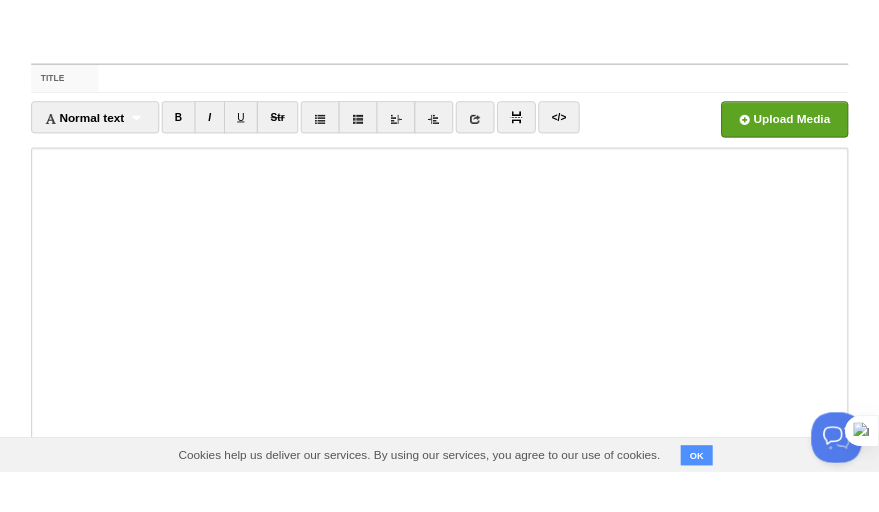 scroll, scrollTop: 115, scrollLeft: 0, axis: vertical 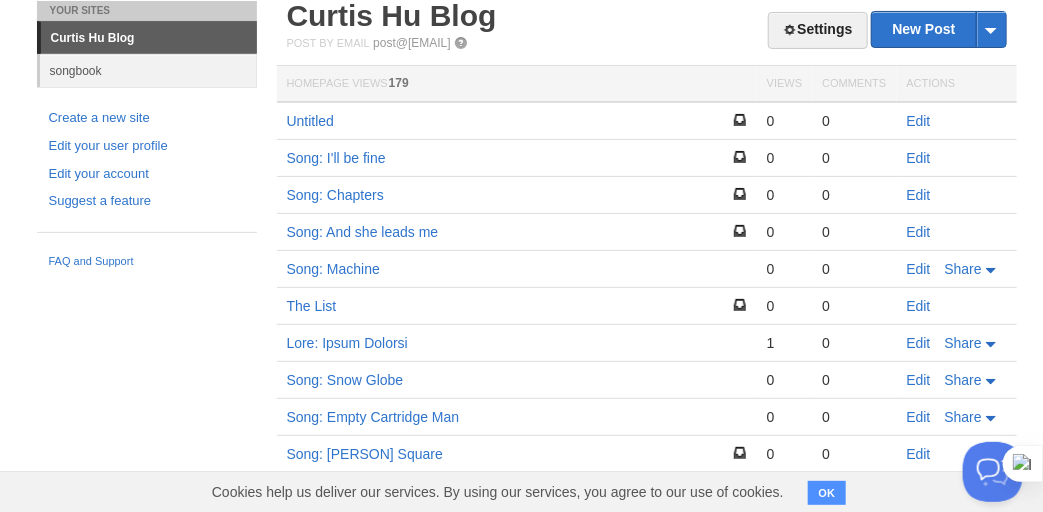 click on "Post by Email
post@[EXAMPLE.COM]" at bounding box center [647, 43] 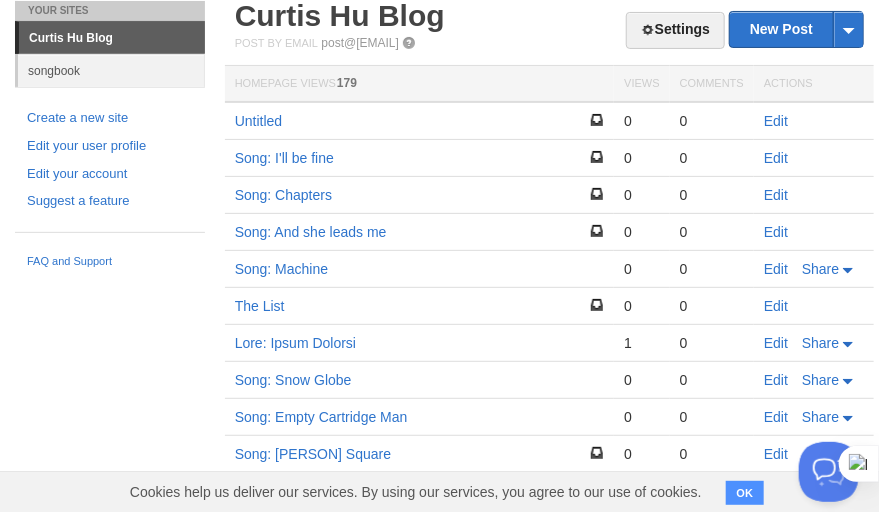 click on "Post by Email
post@[EXAMPLE.COM]" at bounding box center (549, 43) 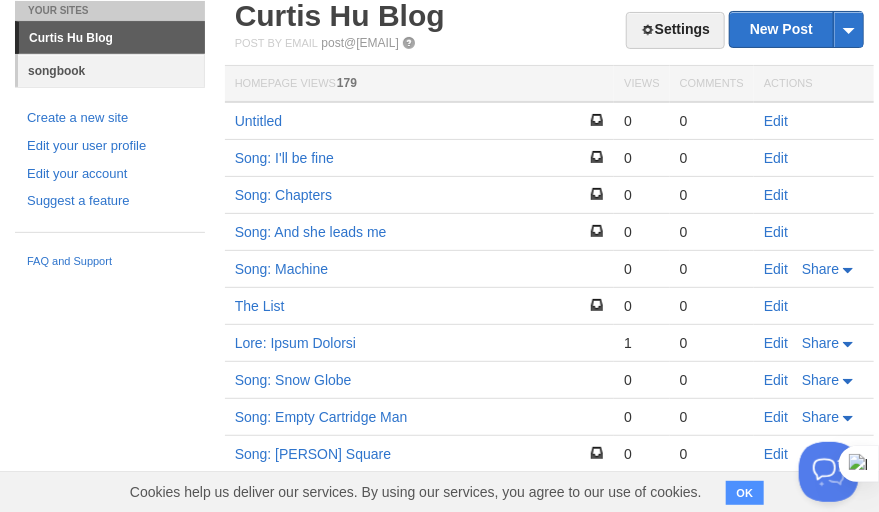 click on "songbook" at bounding box center (111, 70) 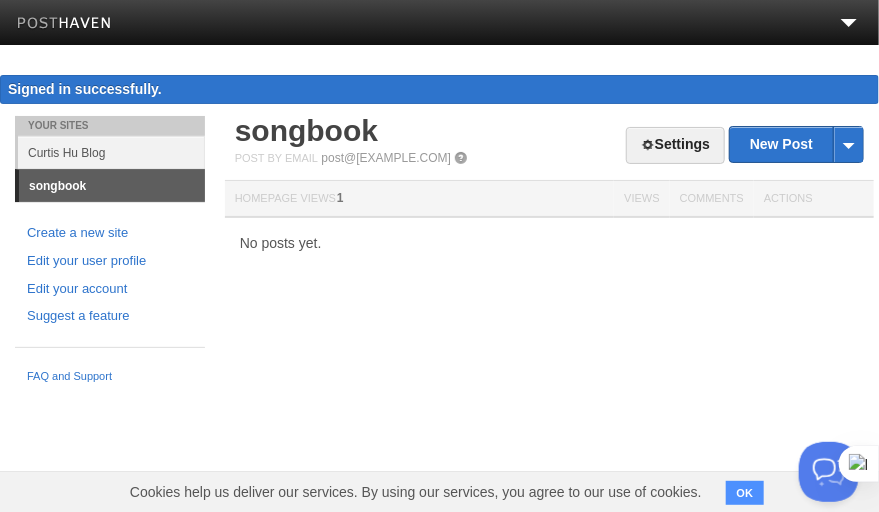 scroll, scrollTop: 0, scrollLeft: 0, axis: both 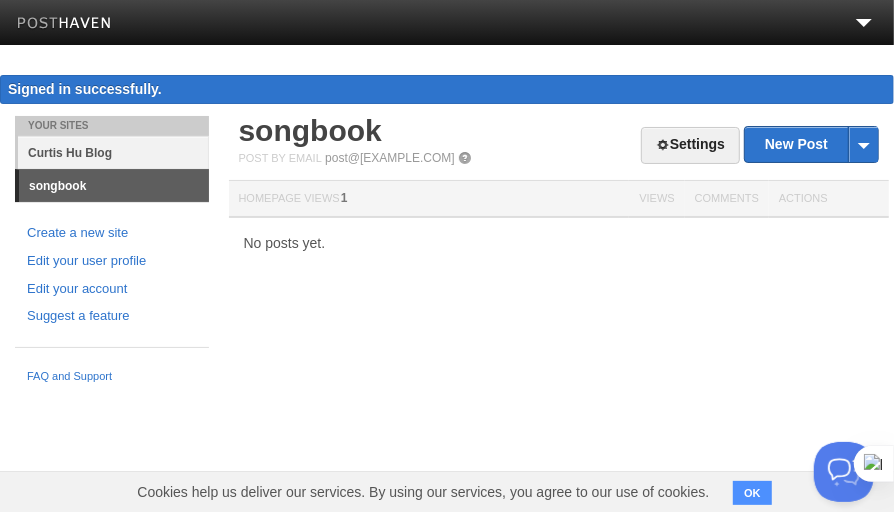 click on "Curtis Hu Blog" at bounding box center (113, 152) 